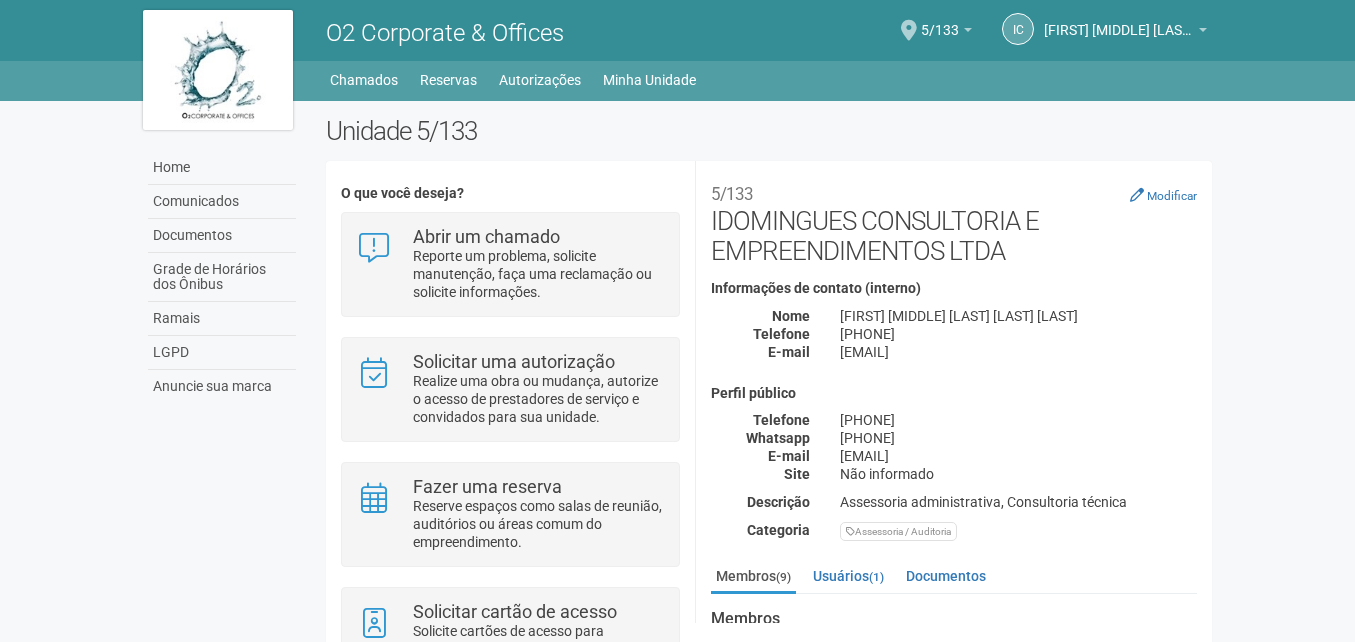 scroll, scrollTop: 0, scrollLeft: 0, axis: both 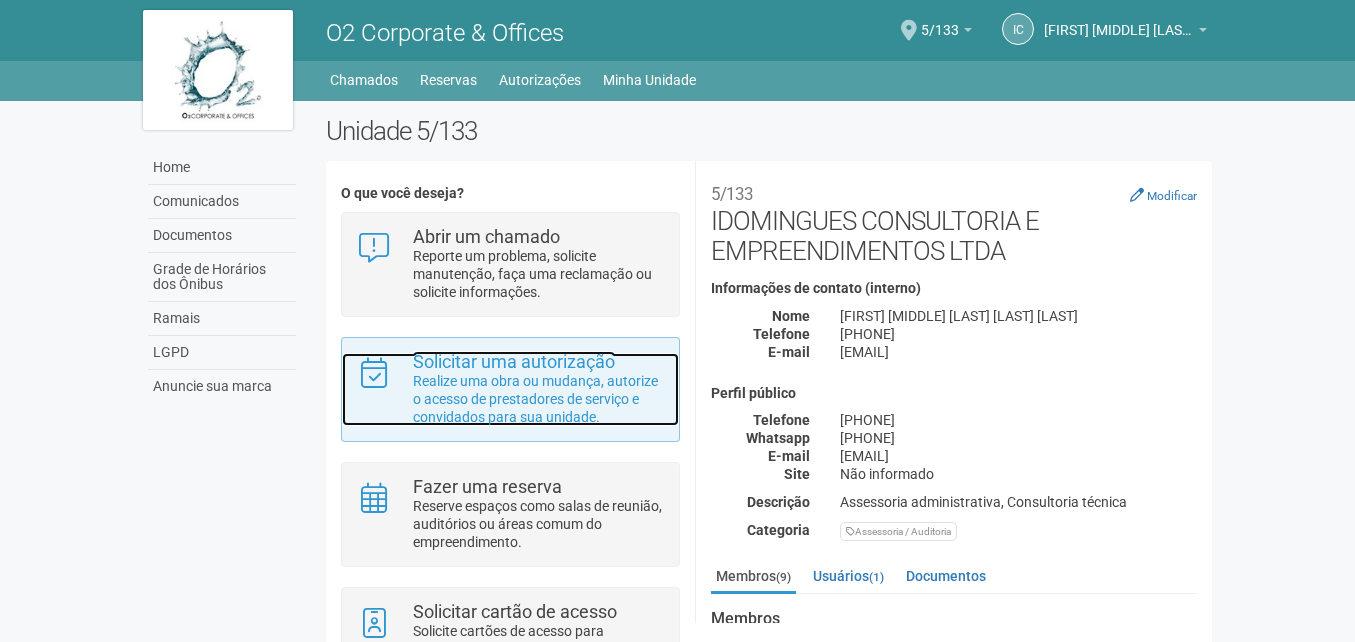click on "Realize uma obra ou mudança, autorize o acesso de prestadores de serviço e convidados para sua unidade." at bounding box center [538, 399] 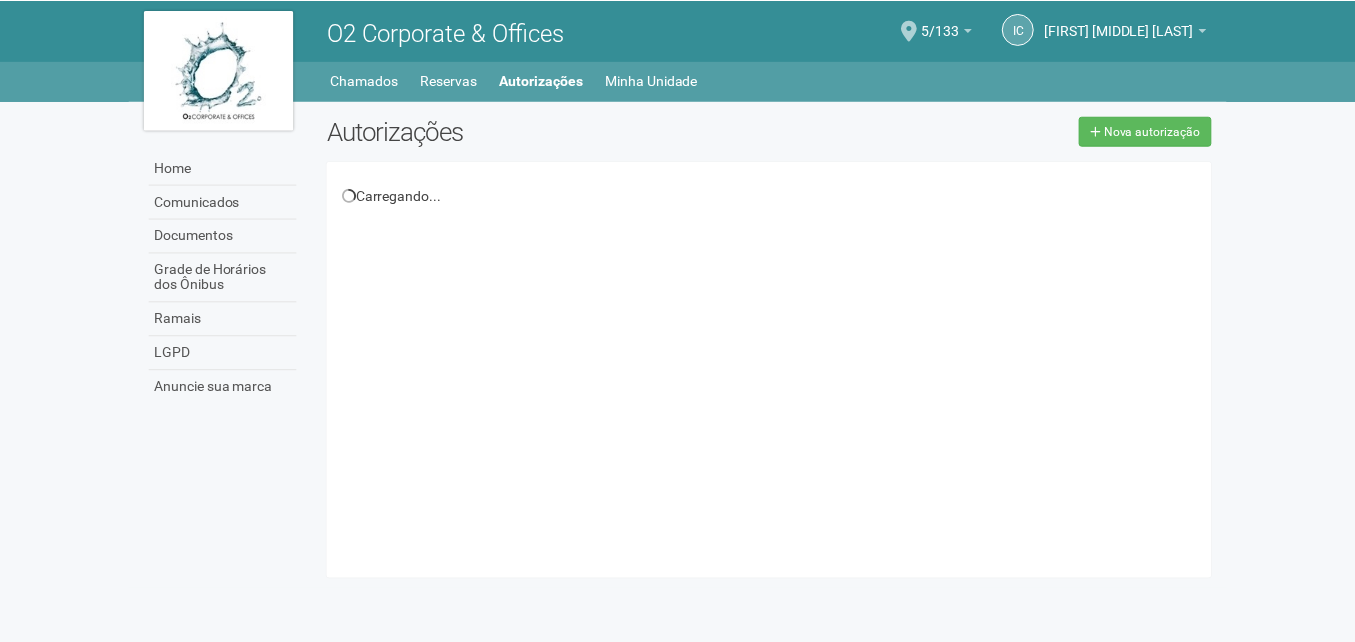 scroll, scrollTop: 0, scrollLeft: 0, axis: both 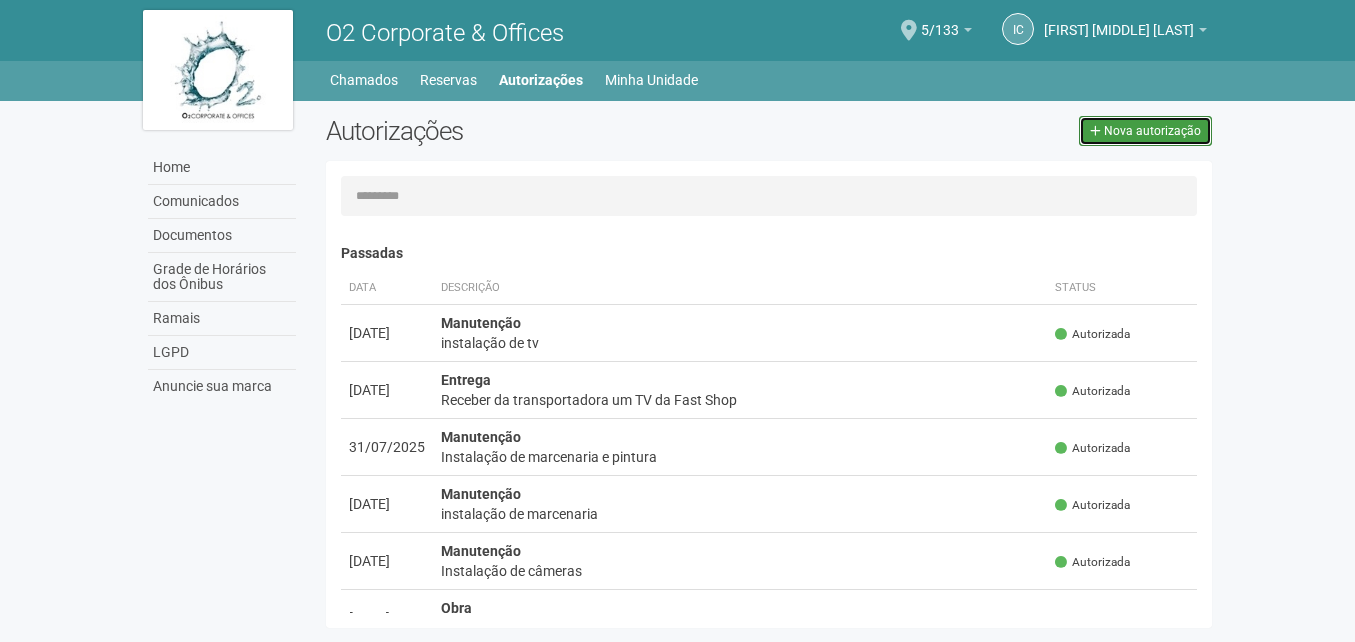 click on "Nova autorização" at bounding box center (1152, 131) 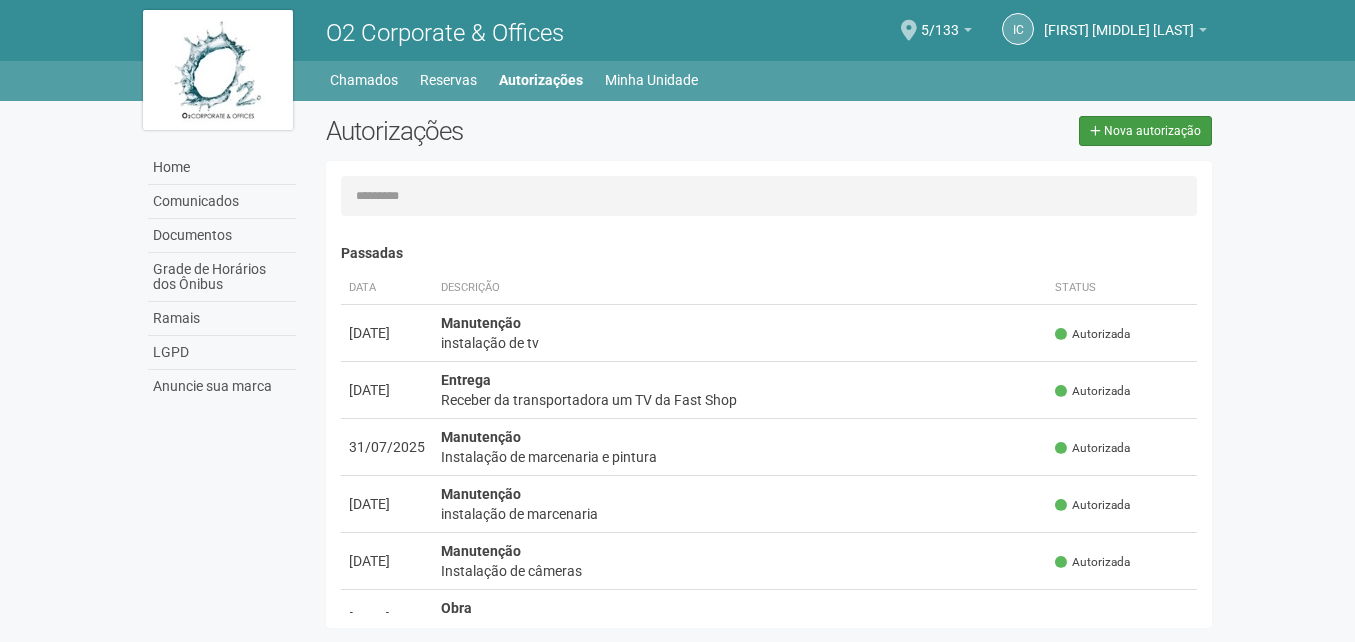 select on "**" 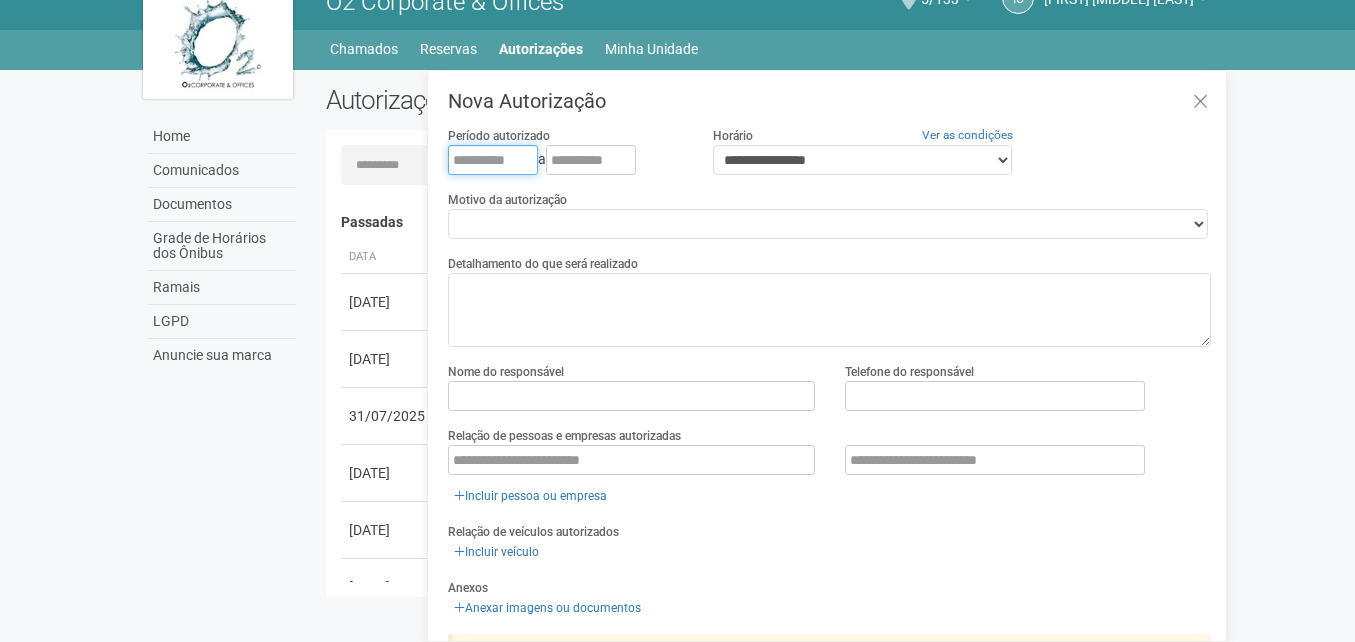 click at bounding box center [493, 160] 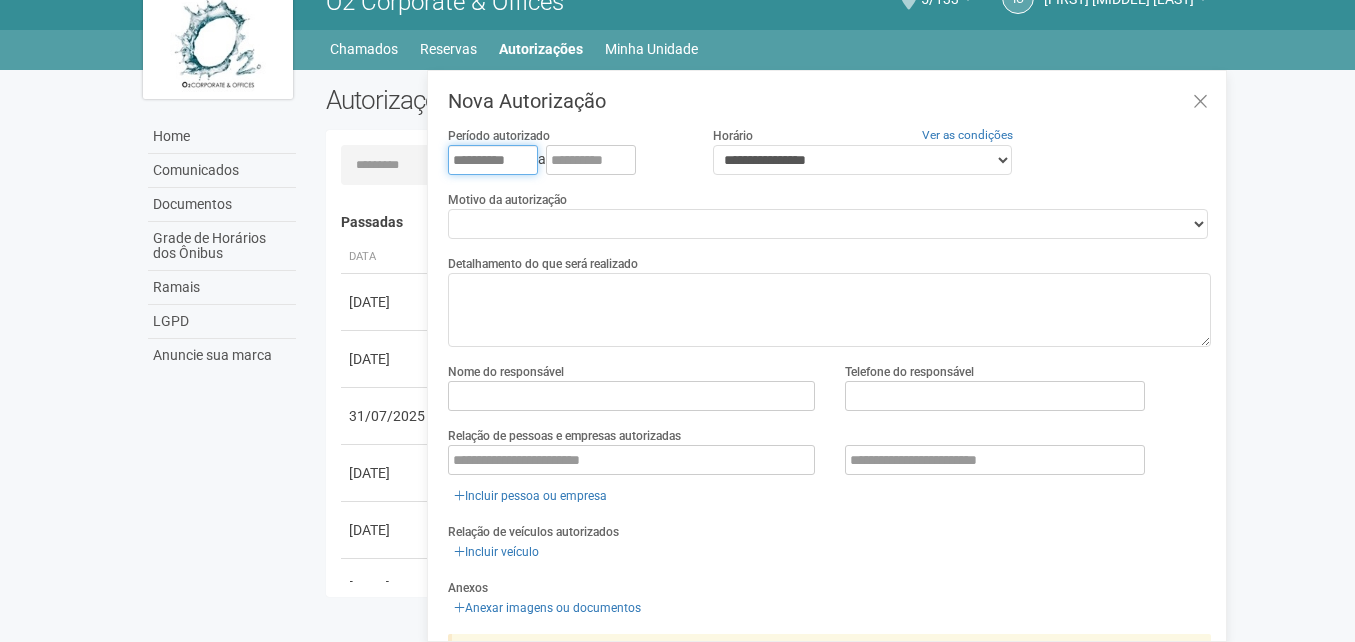 type on "**********" 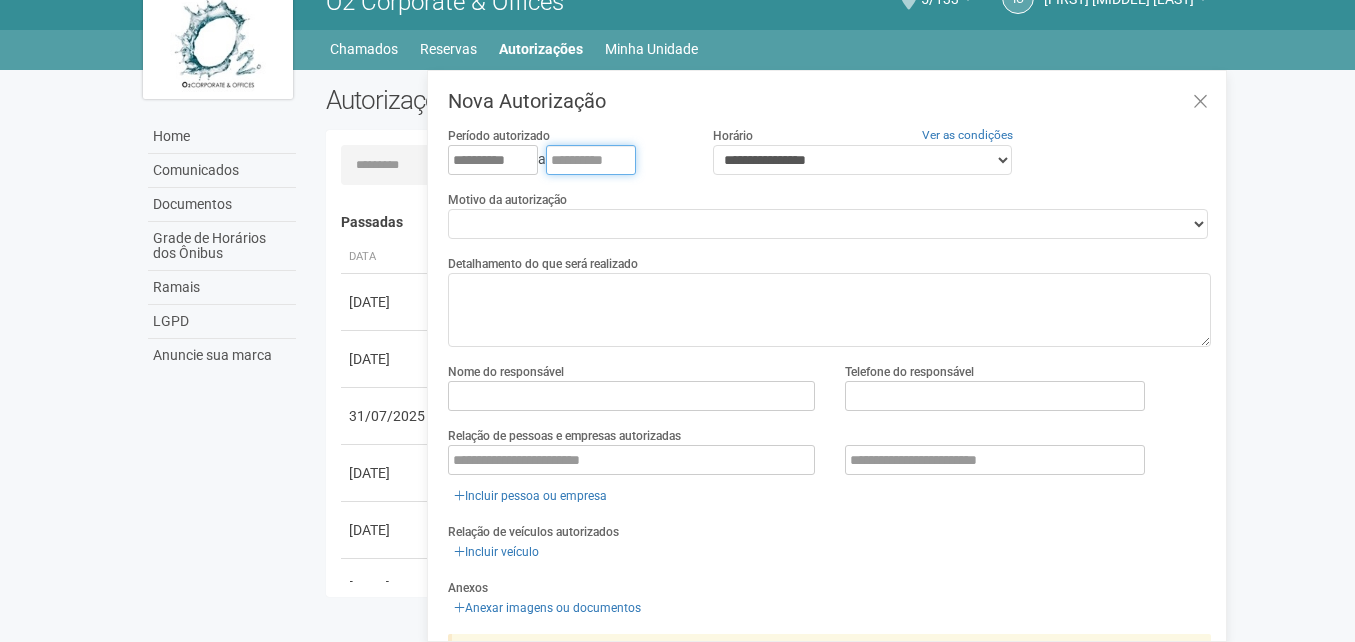 click at bounding box center (591, 160) 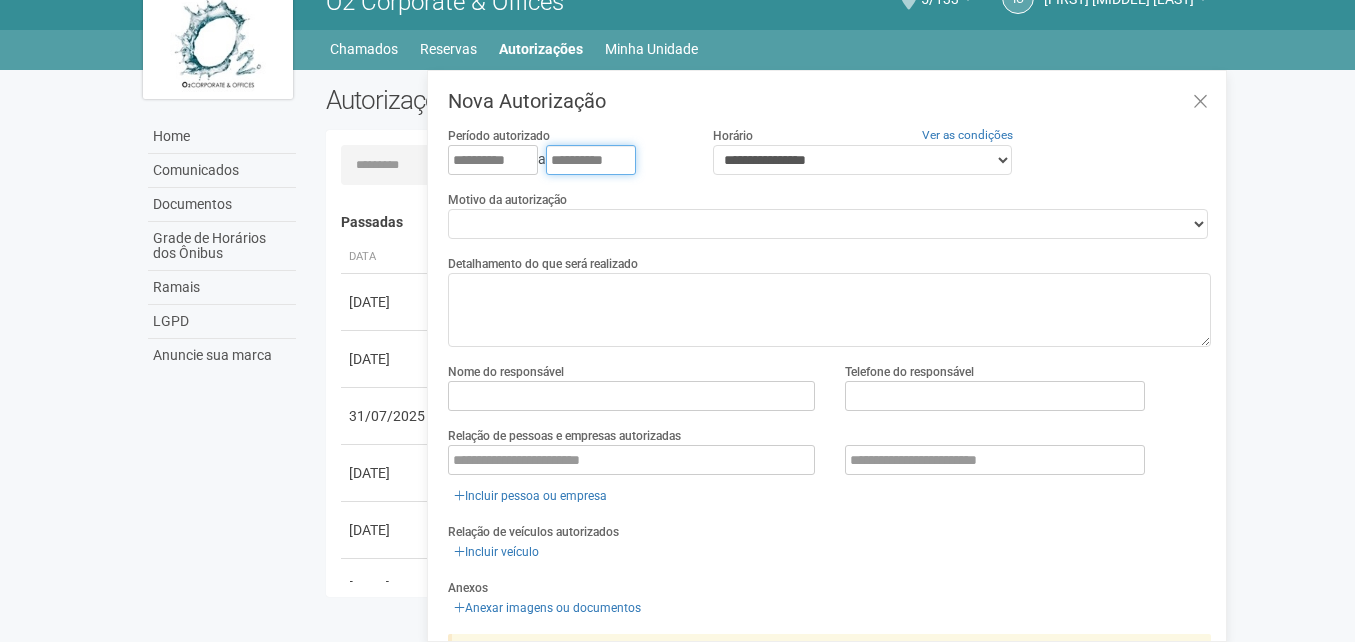 type on "**********" 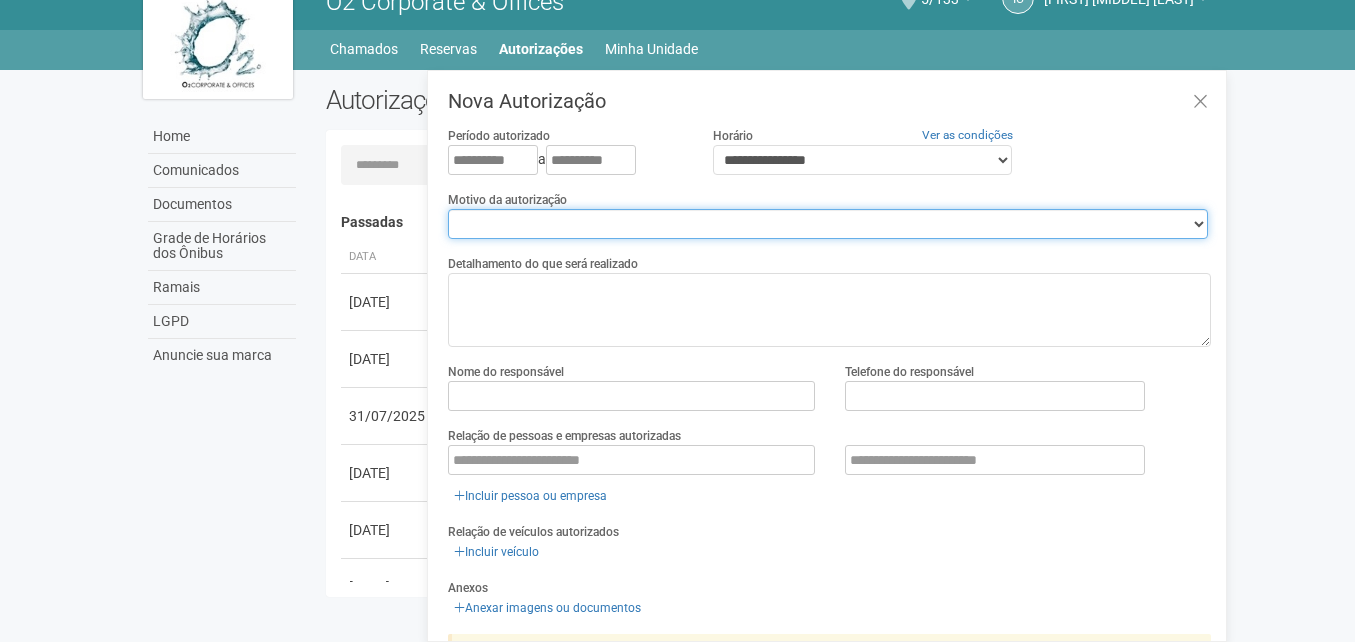 click on "**********" at bounding box center [828, 224] 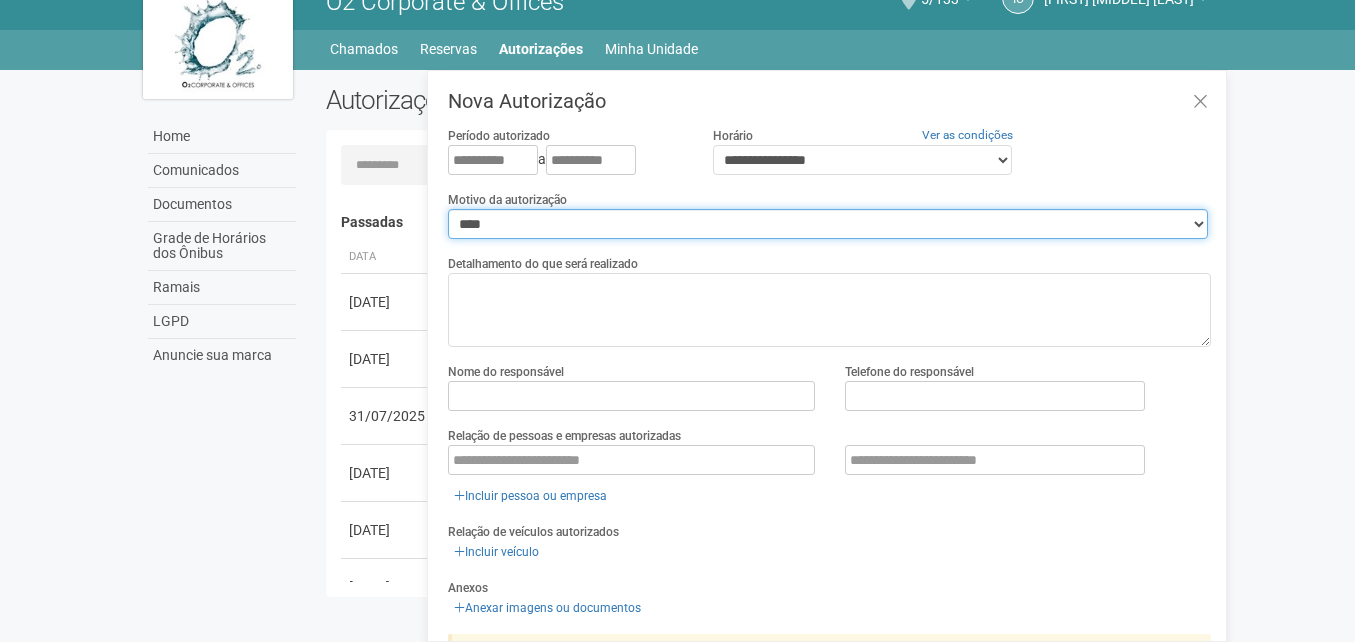 click on "**********" at bounding box center [828, 224] 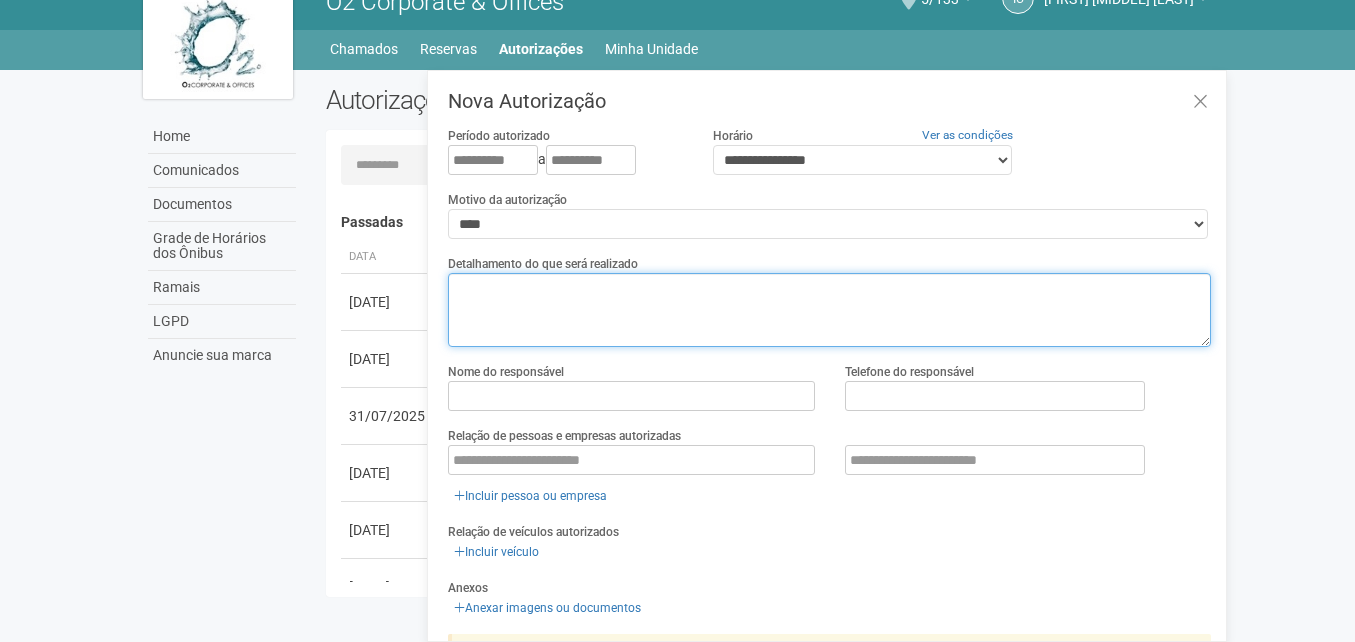 click at bounding box center (829, 310) 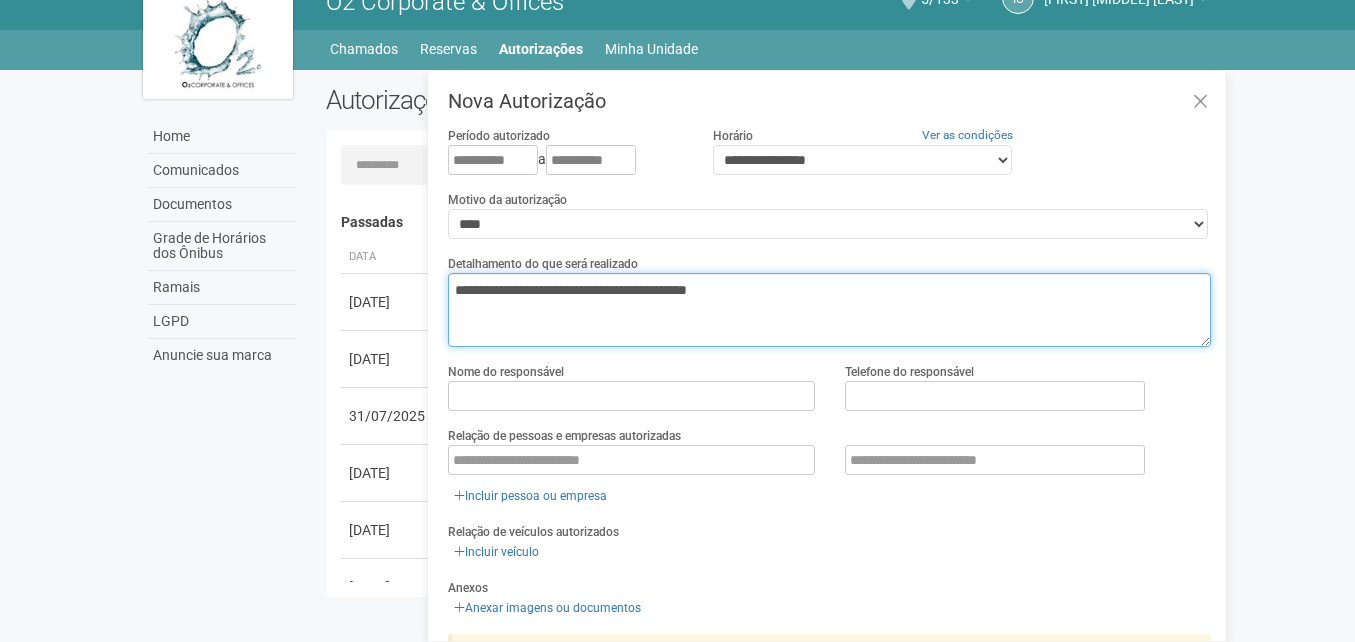 type on "**********" 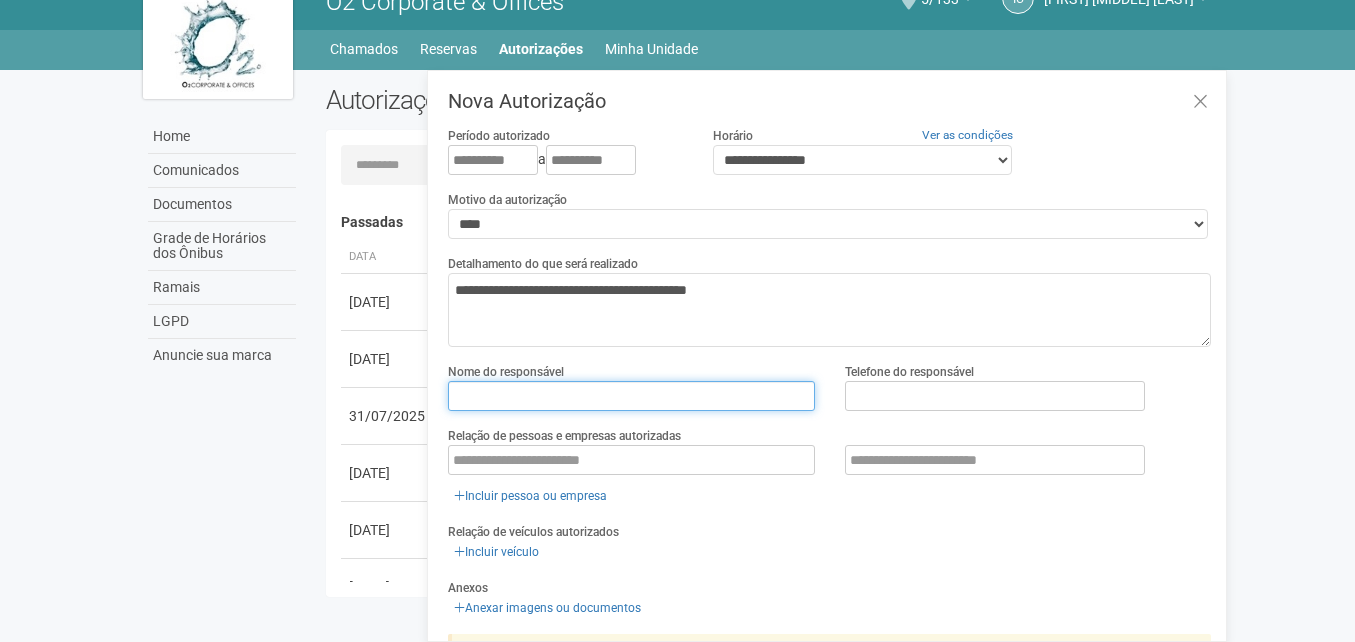 click at bounding box center (631, 396) 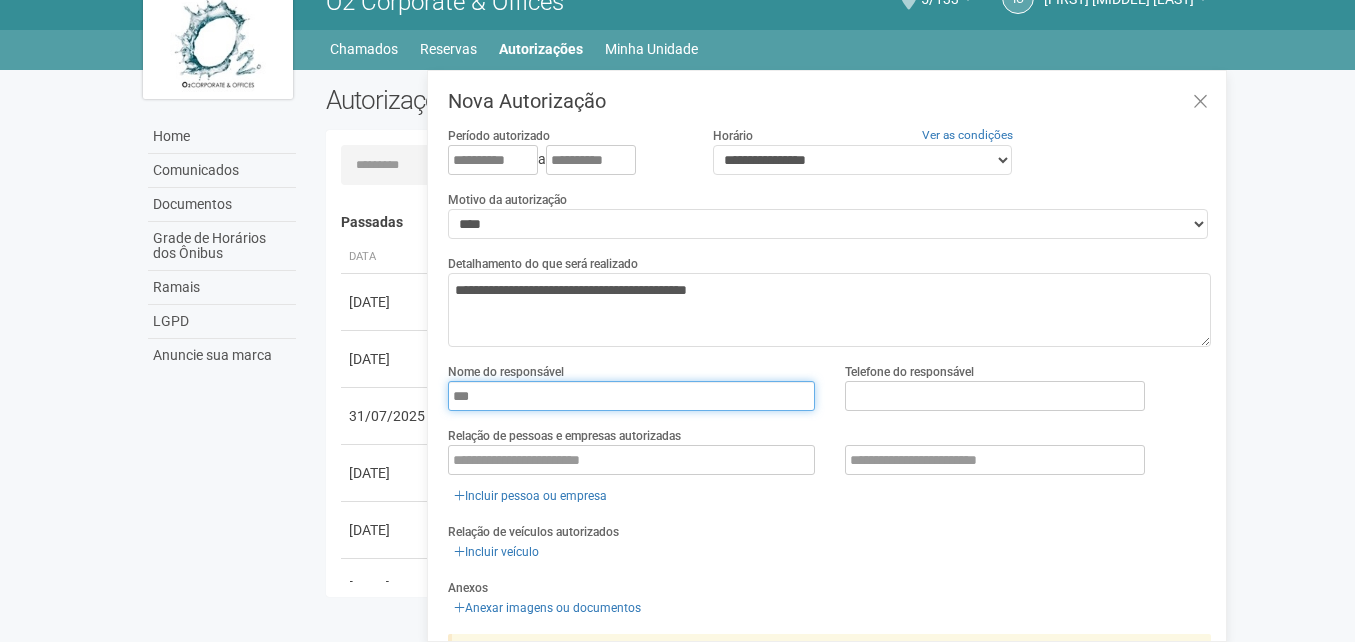 type on "**********" 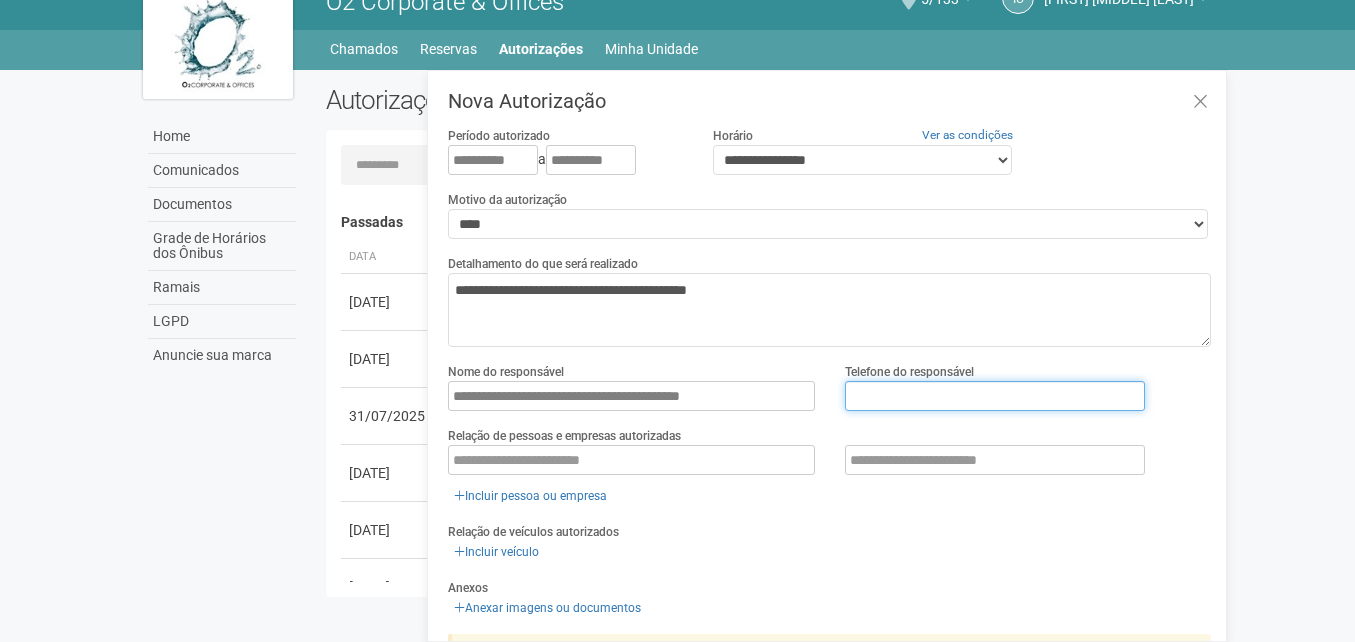 type on "**********" 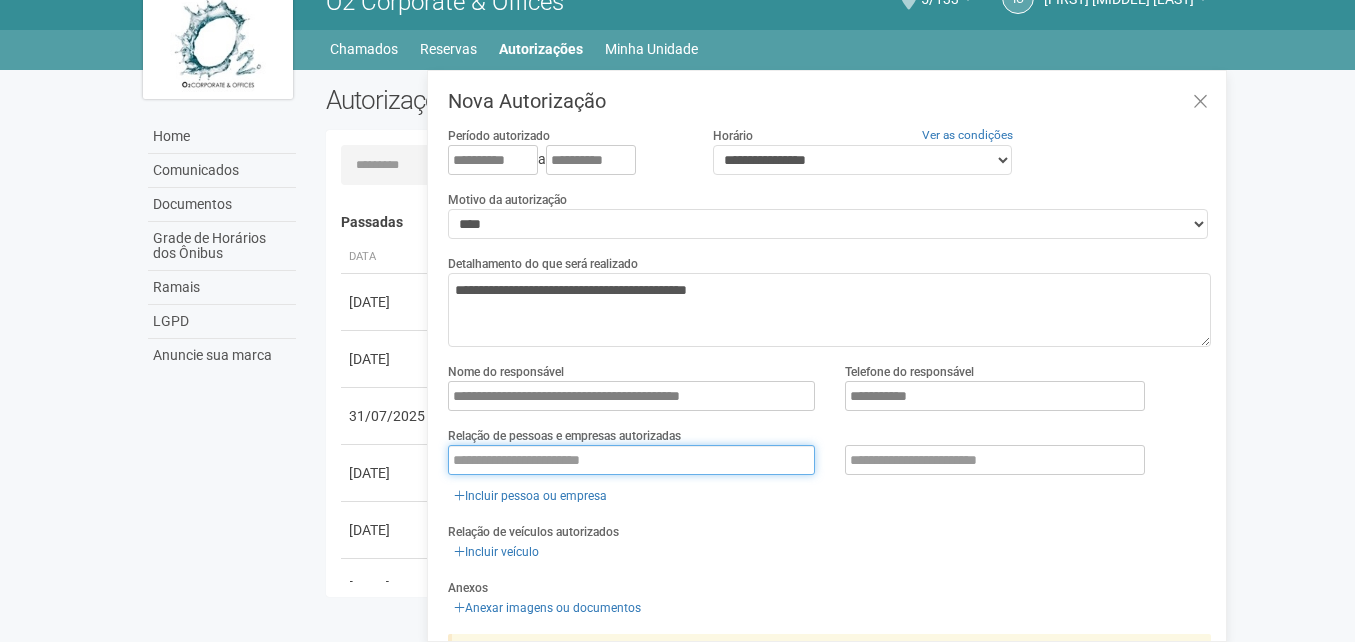 type on "**********" 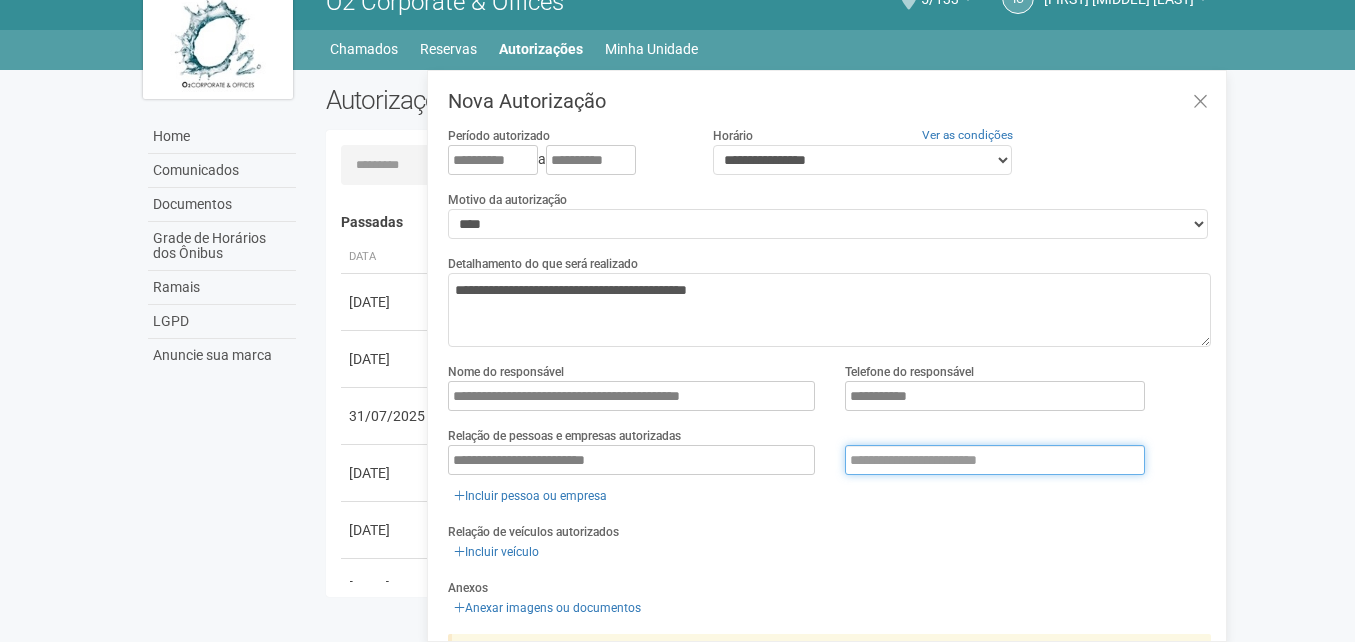 type on "**********" 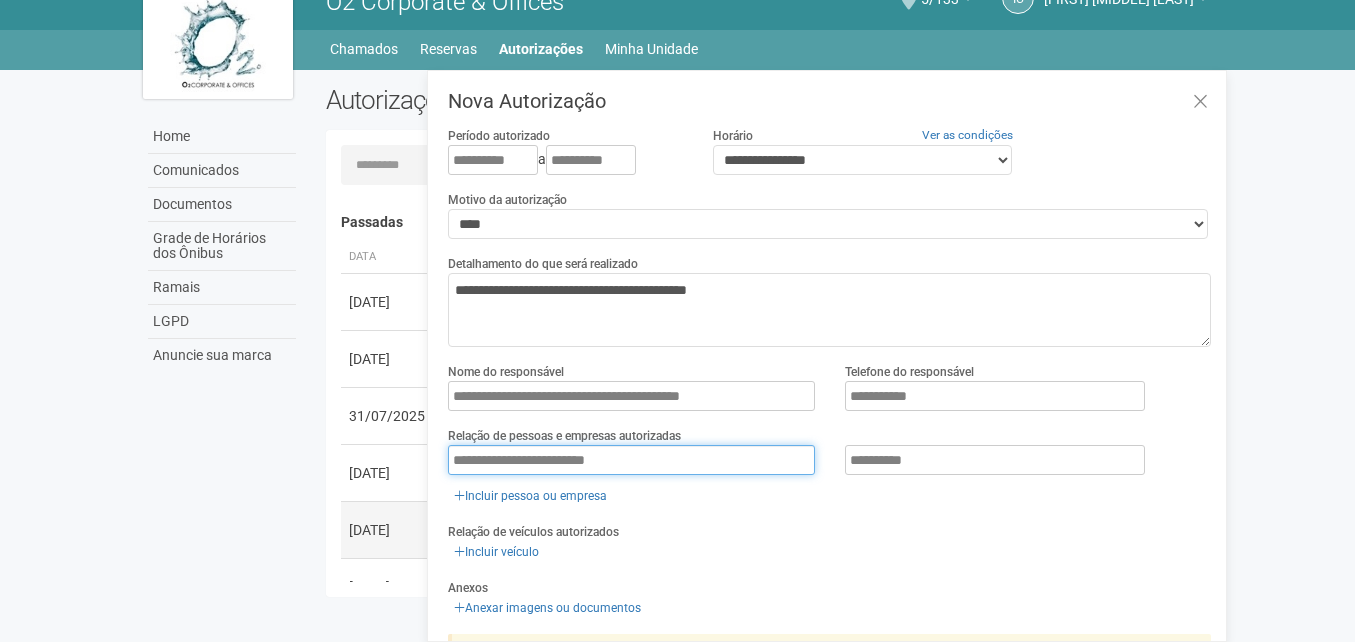 drag, startPoint x: 664, startPoint y: 458, endPoint x: 367, endPoint y: 507, distance: 301.01495 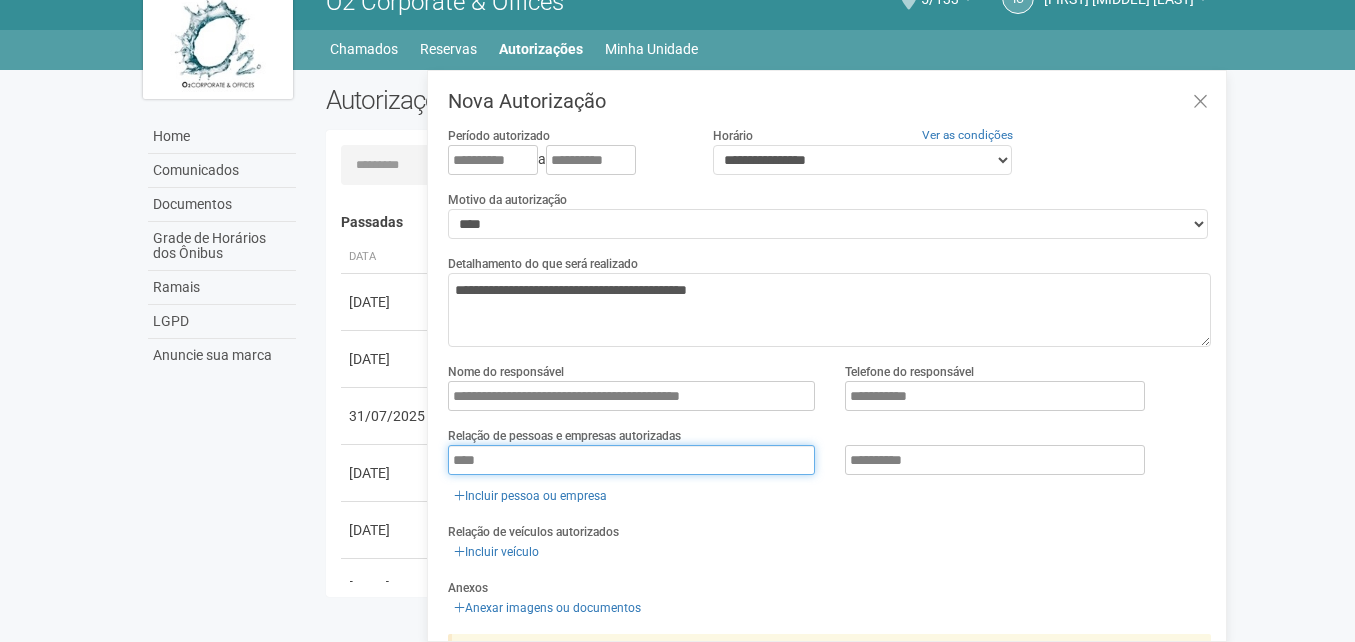 click on "****" at bounding box center (631, 460) 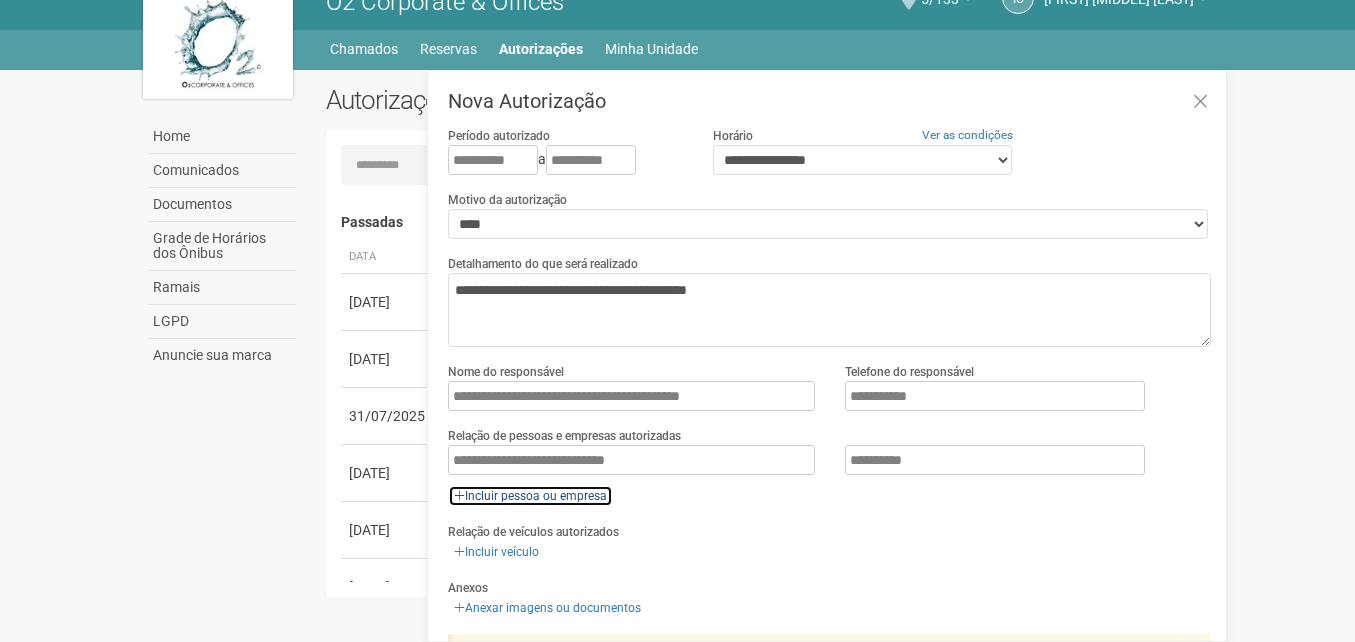 click on "Incluir pessoa ou empresa" at bounding box center [530, 496] 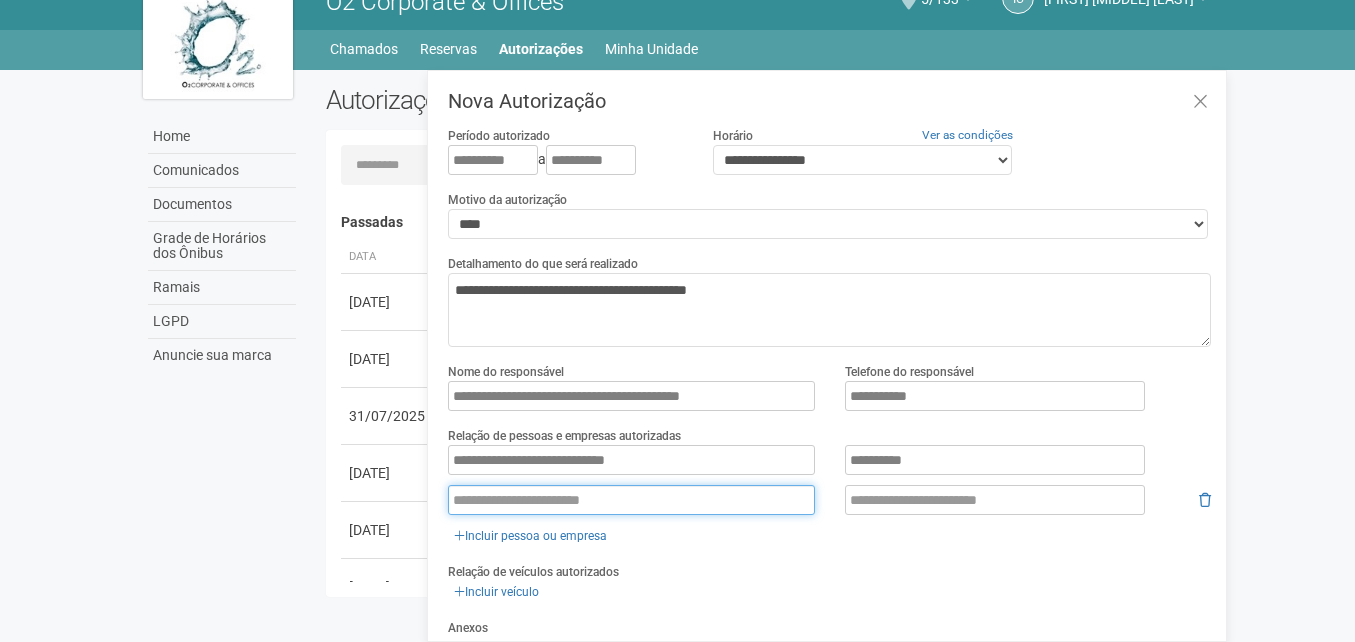 click at bounding box center (631, 500) 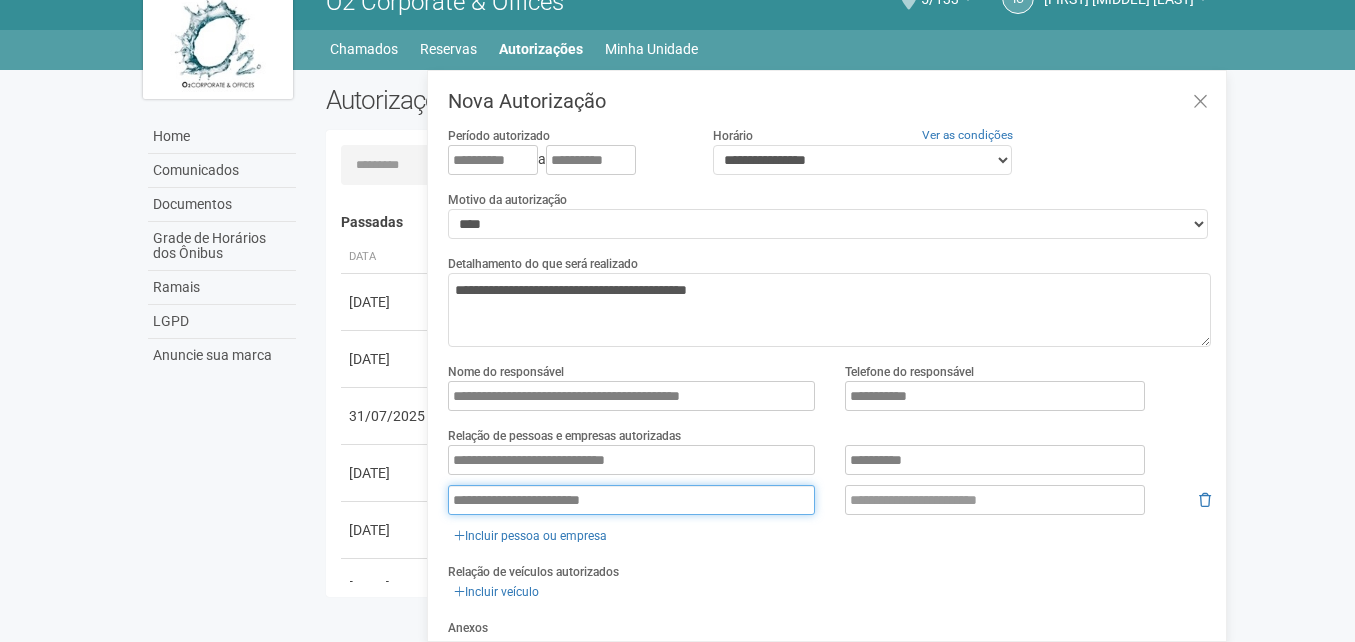 type on "**********" 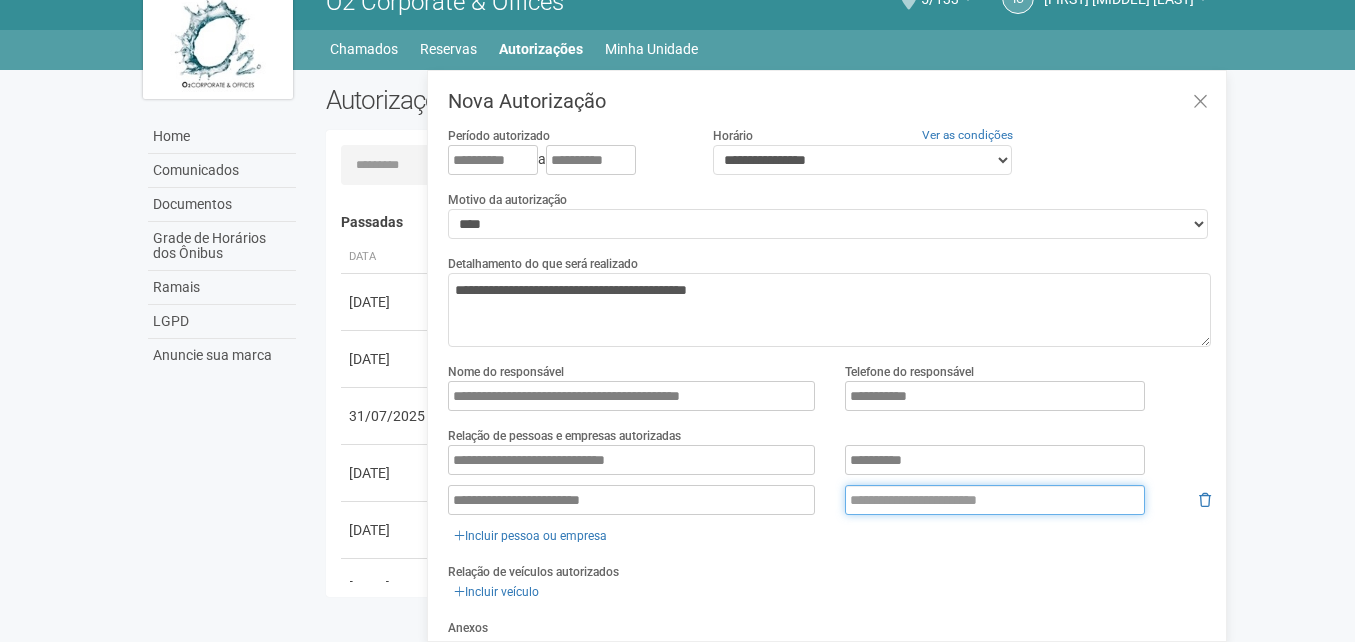 click at bounding box center (995, 500) 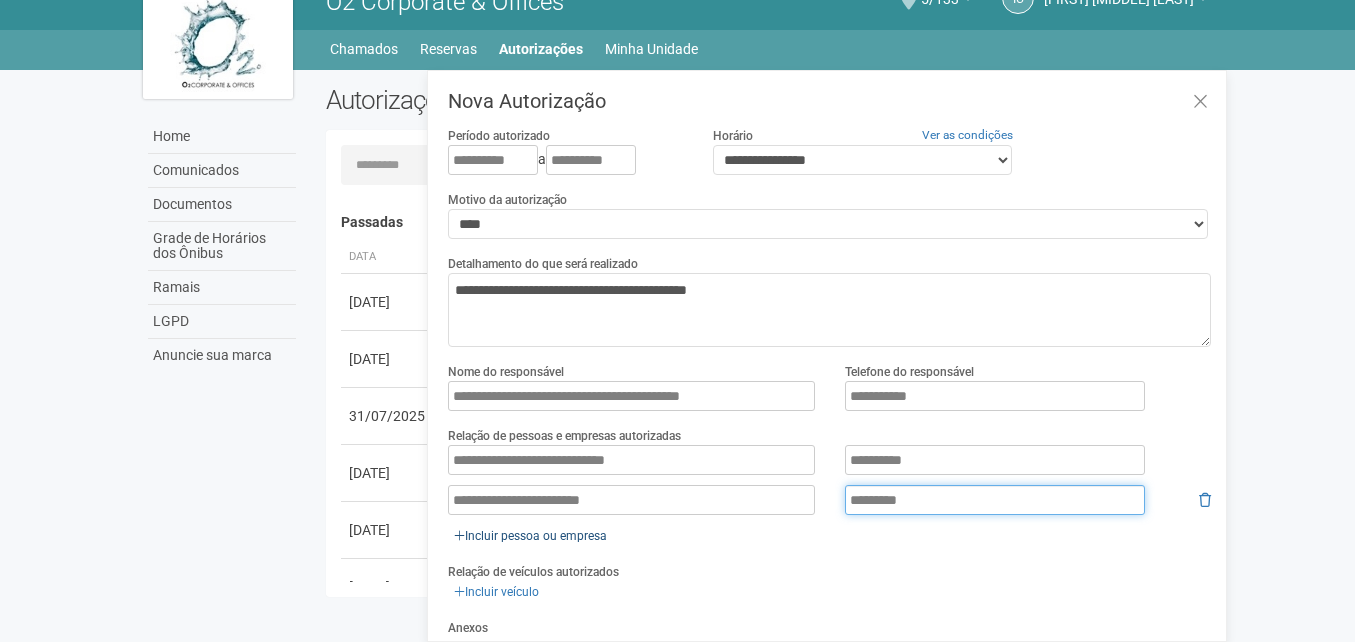 type on "*********" 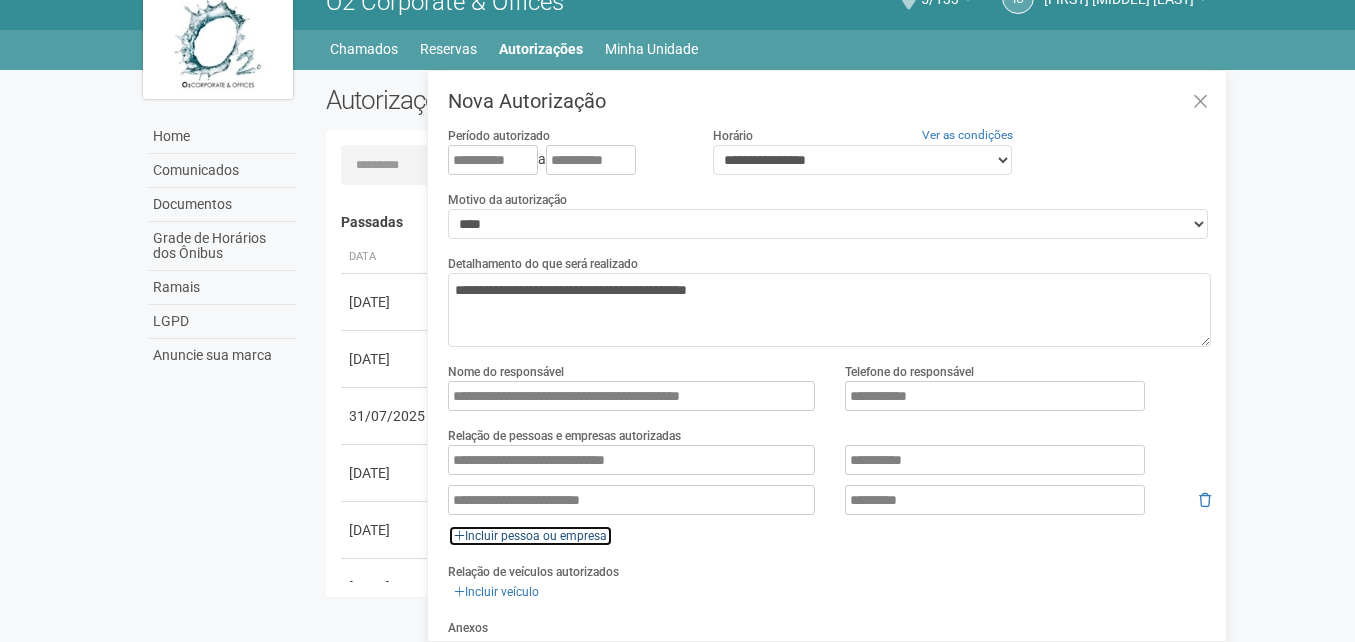 click on "Incluir pessoa ou empresa" at bounding box center (530, 536) 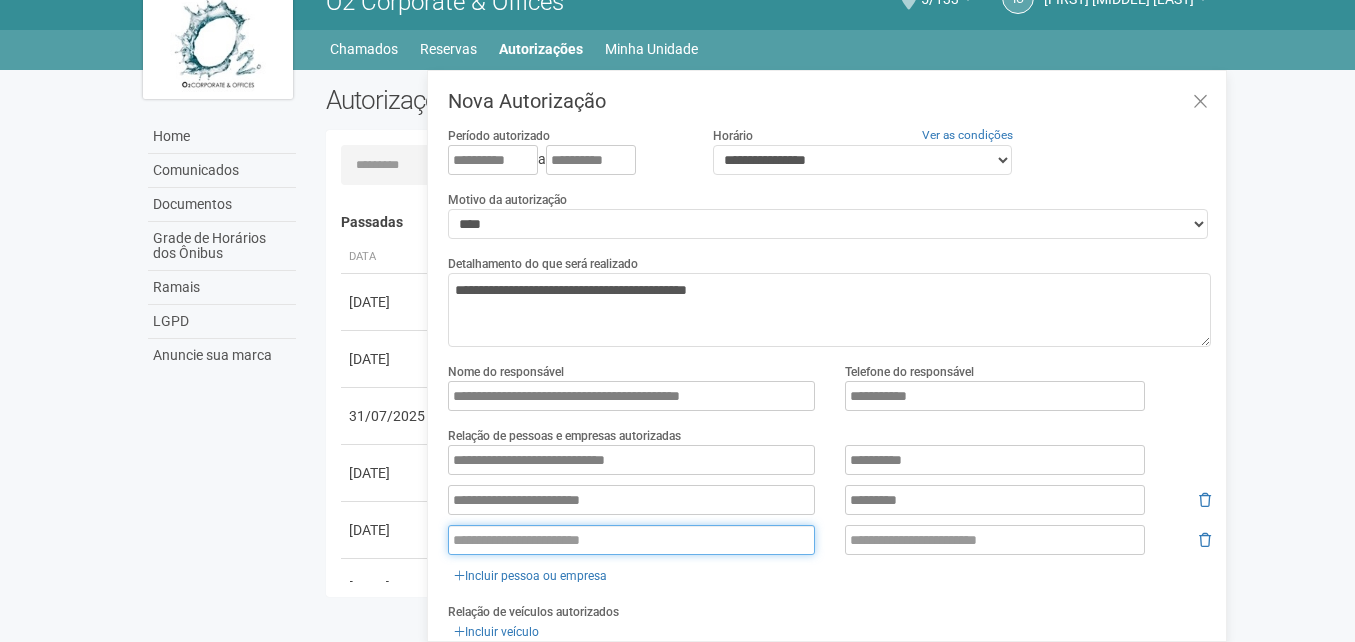 click at bounding box center (631, 540) 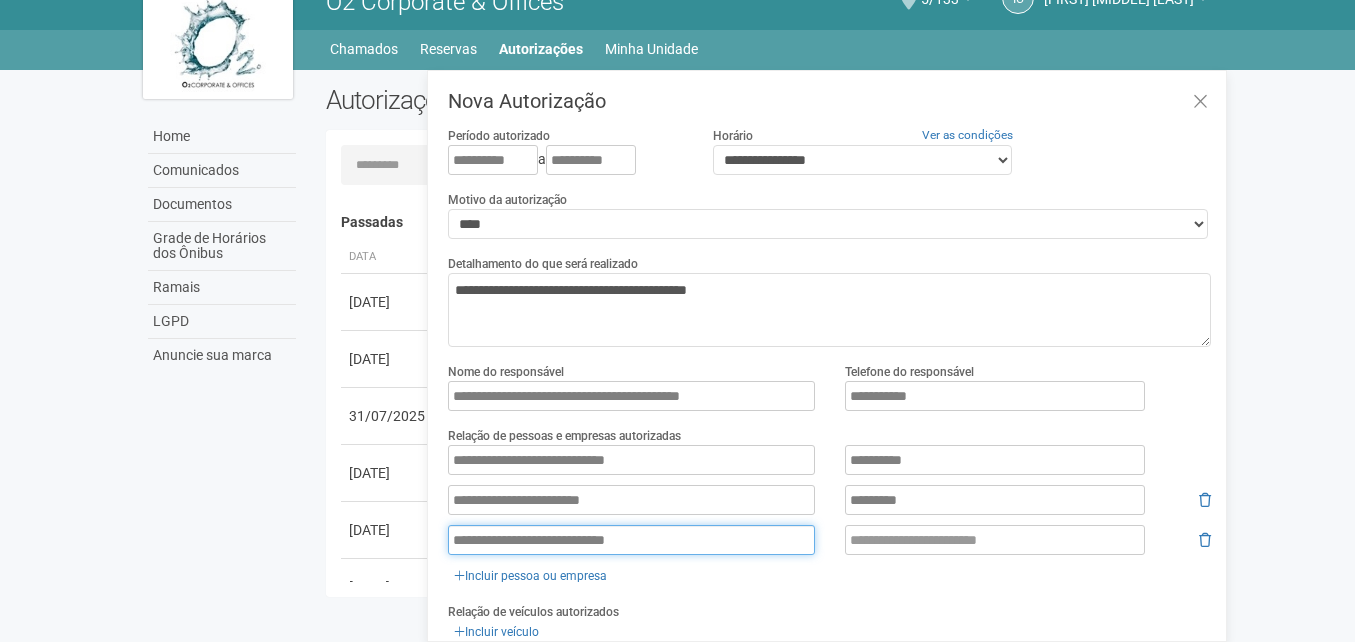 type on "**********" 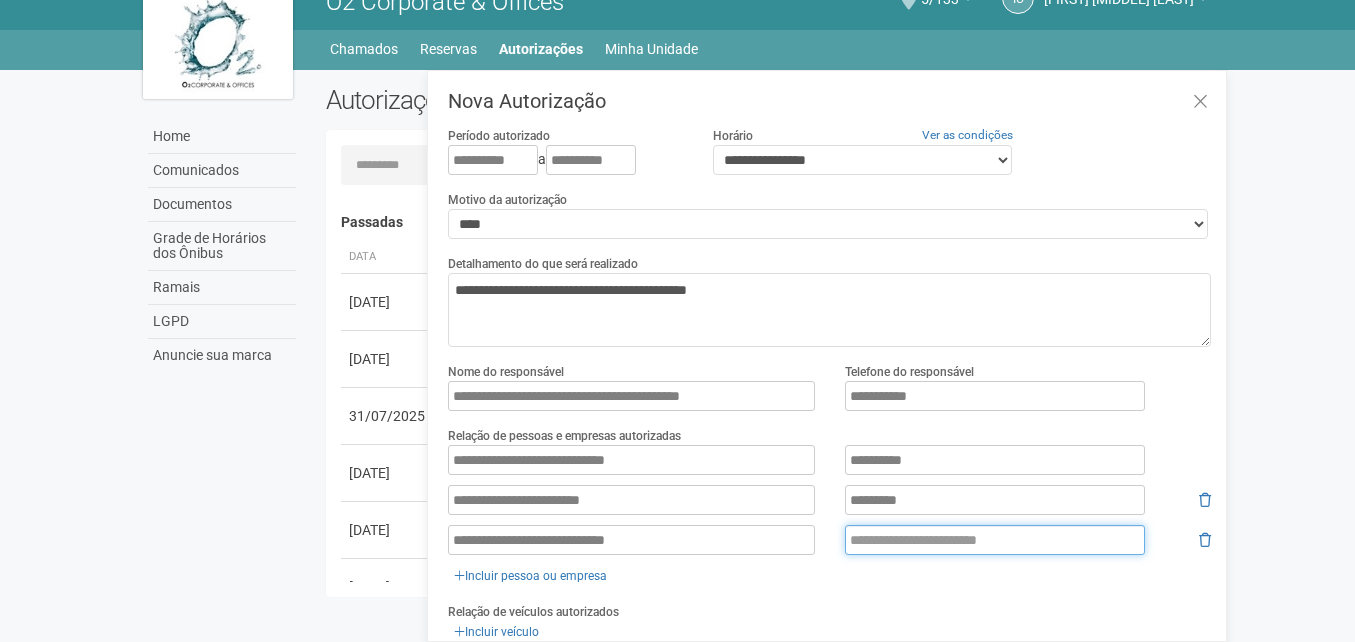 click at bounding box center [995, 540] 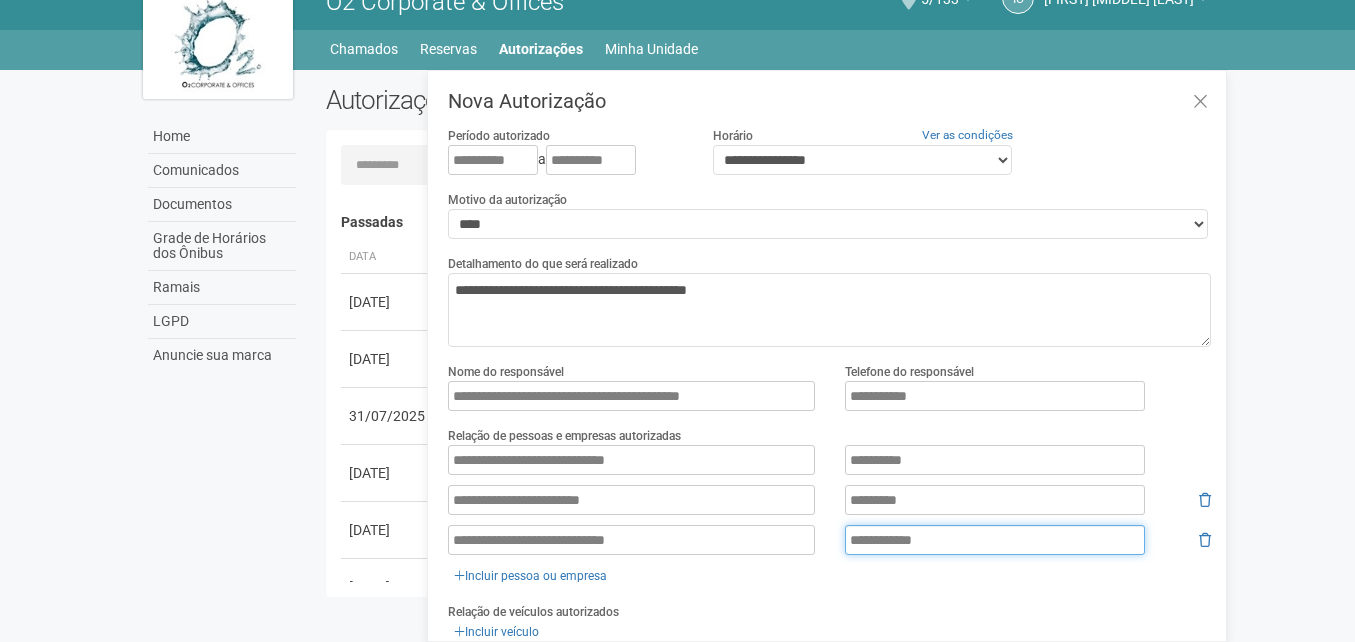 type on "**********" 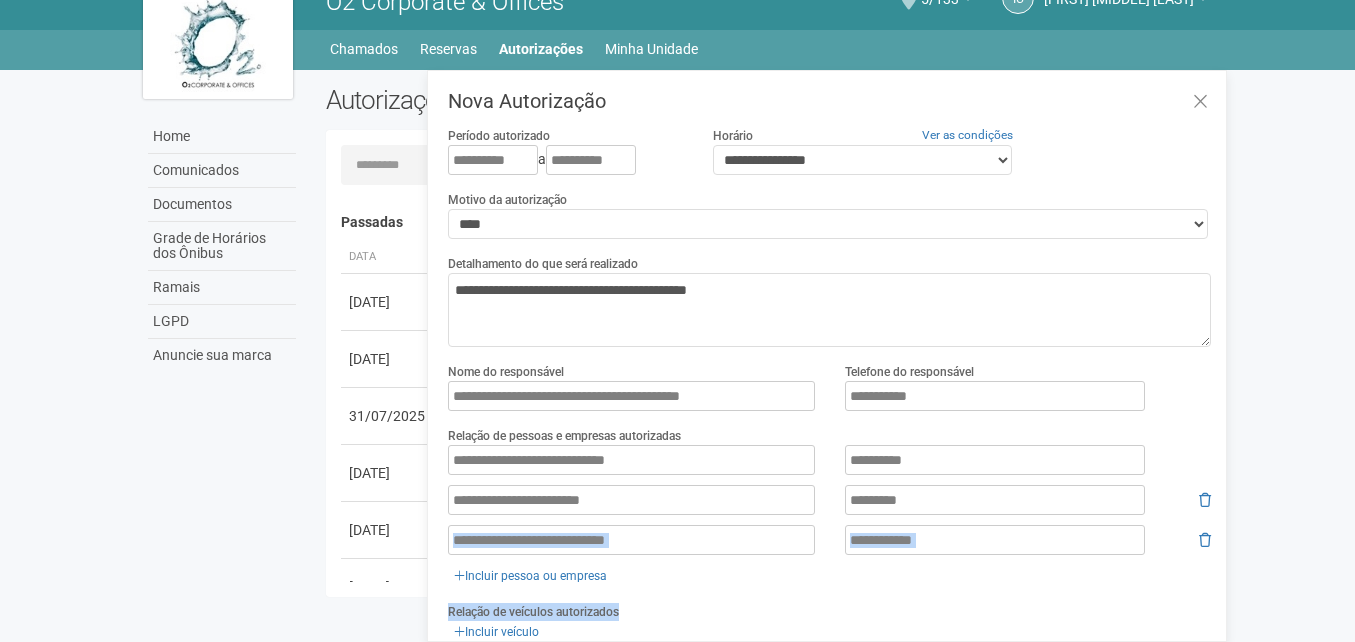 drag, startPoint x: 1226, startPoint y: 471, endPoint x: 1214, endPoint y: 606, distance: 135.53229 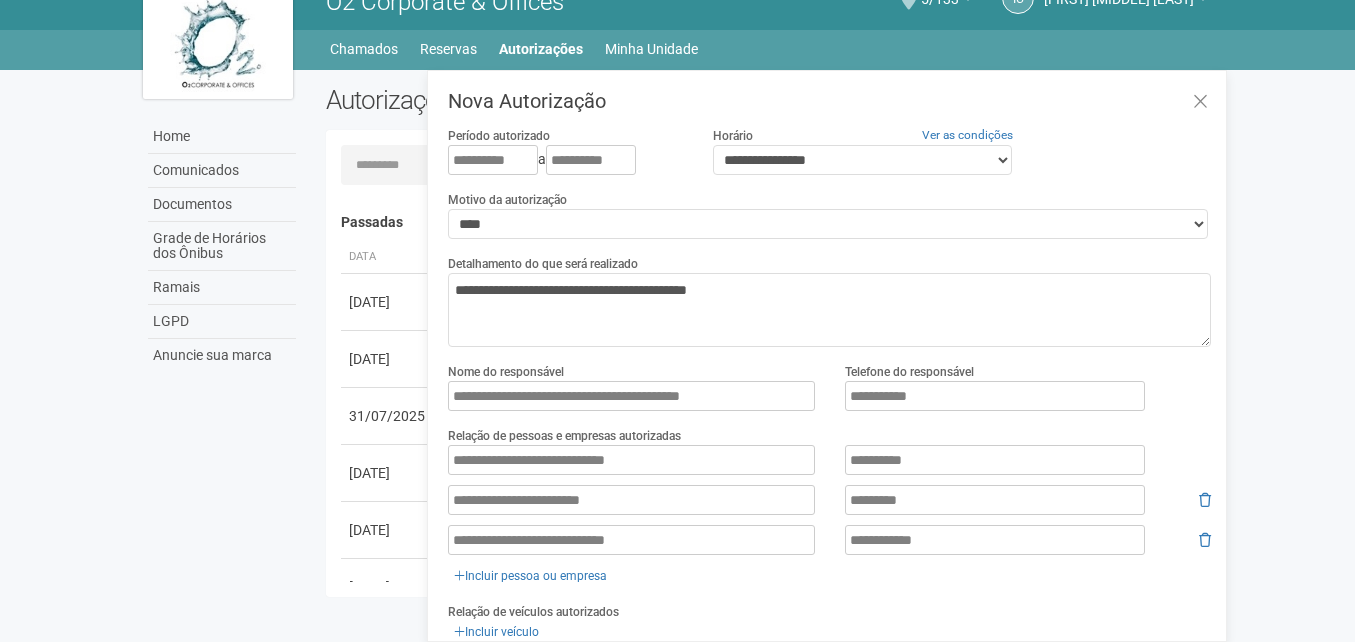 drag, startPoint x: 1214, startPoint y: 606, endPoint x: 1226, endPoint y: 606, distance: 12 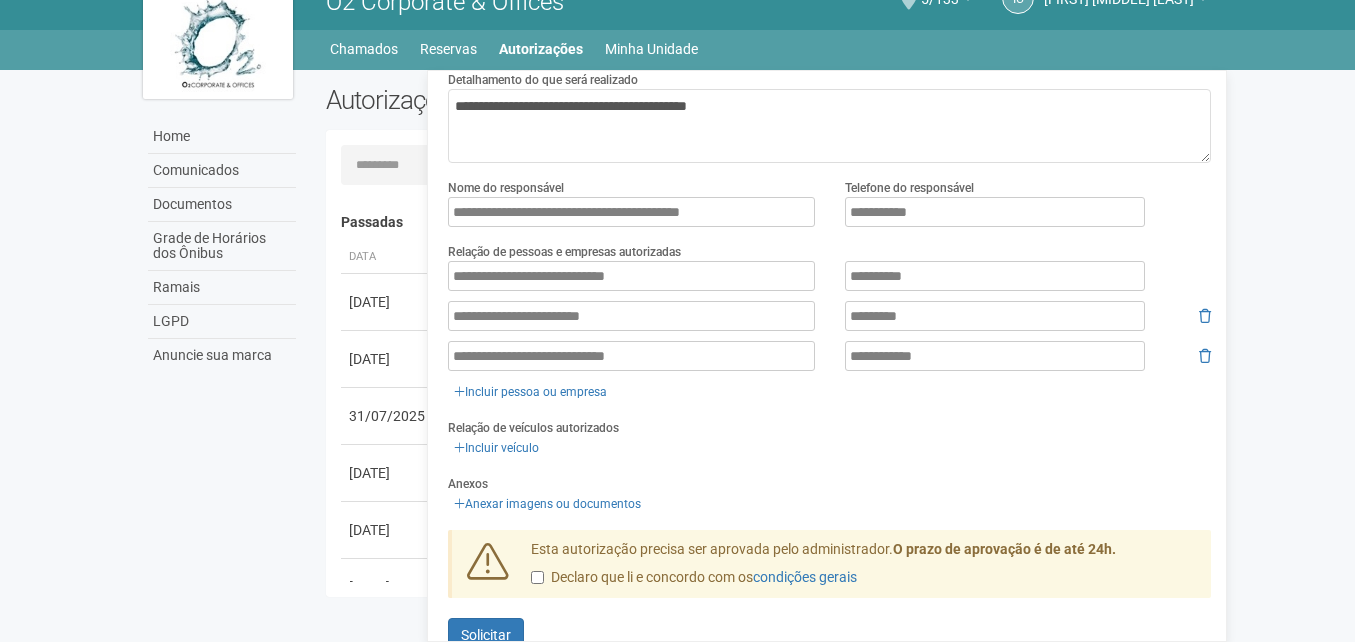 scroll, scrollTop: 221, scrollLeft: 0, axis: vertical 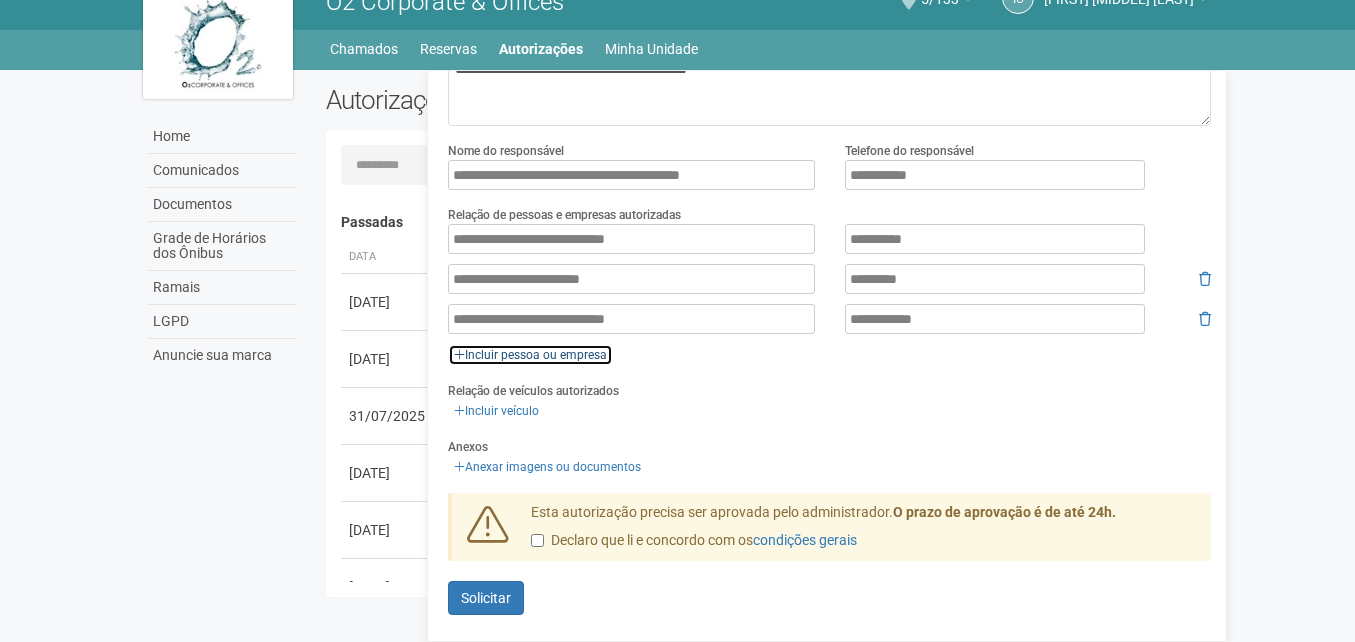 click on "Incluir pessoa ou empresa" at bounding box center [530, 355] 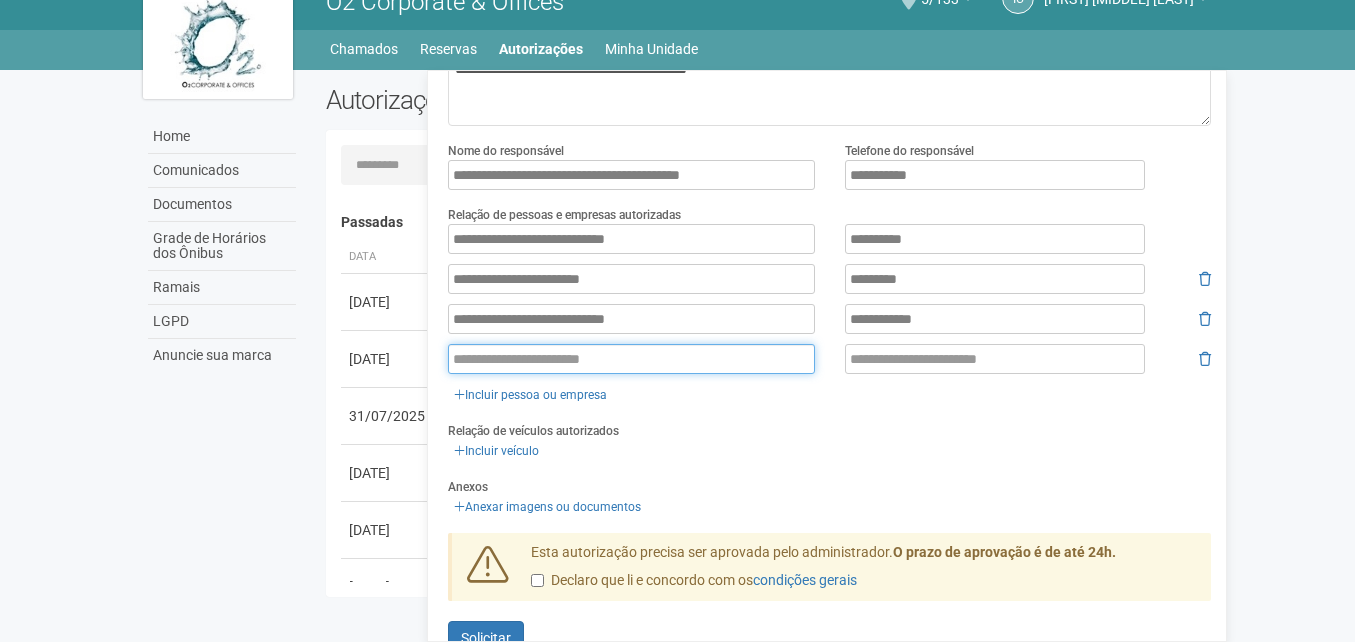 click at bounding box center (631, 359) 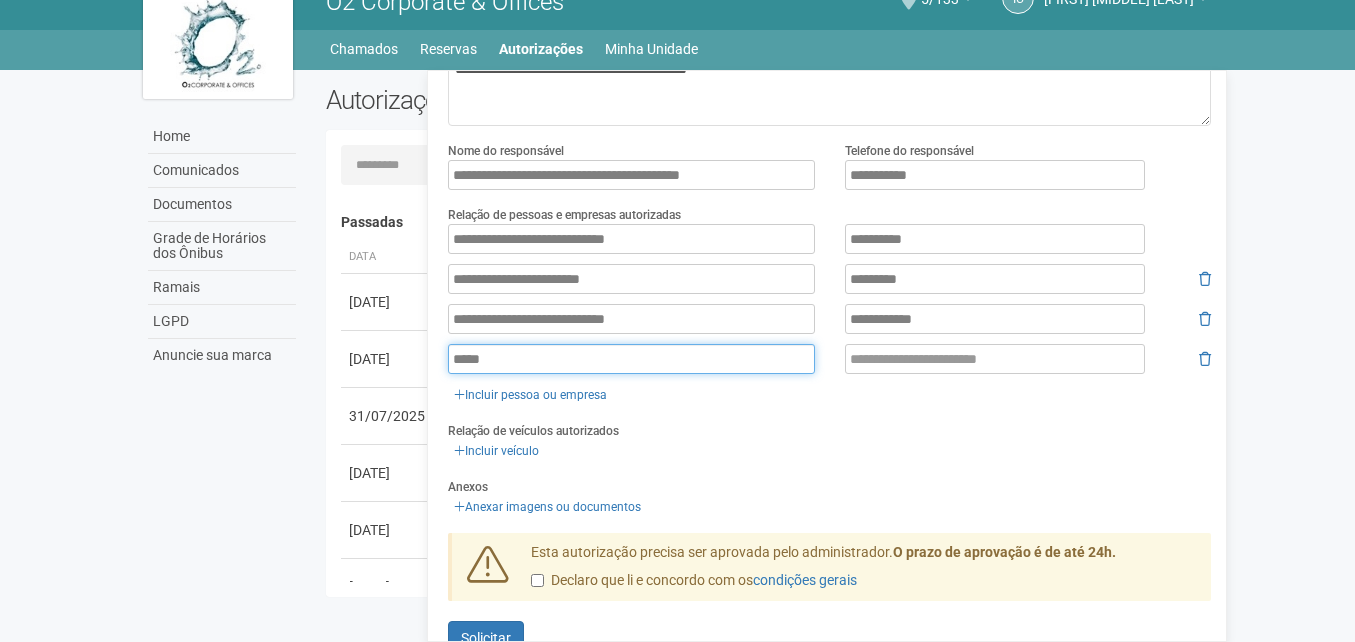 type on "**********" 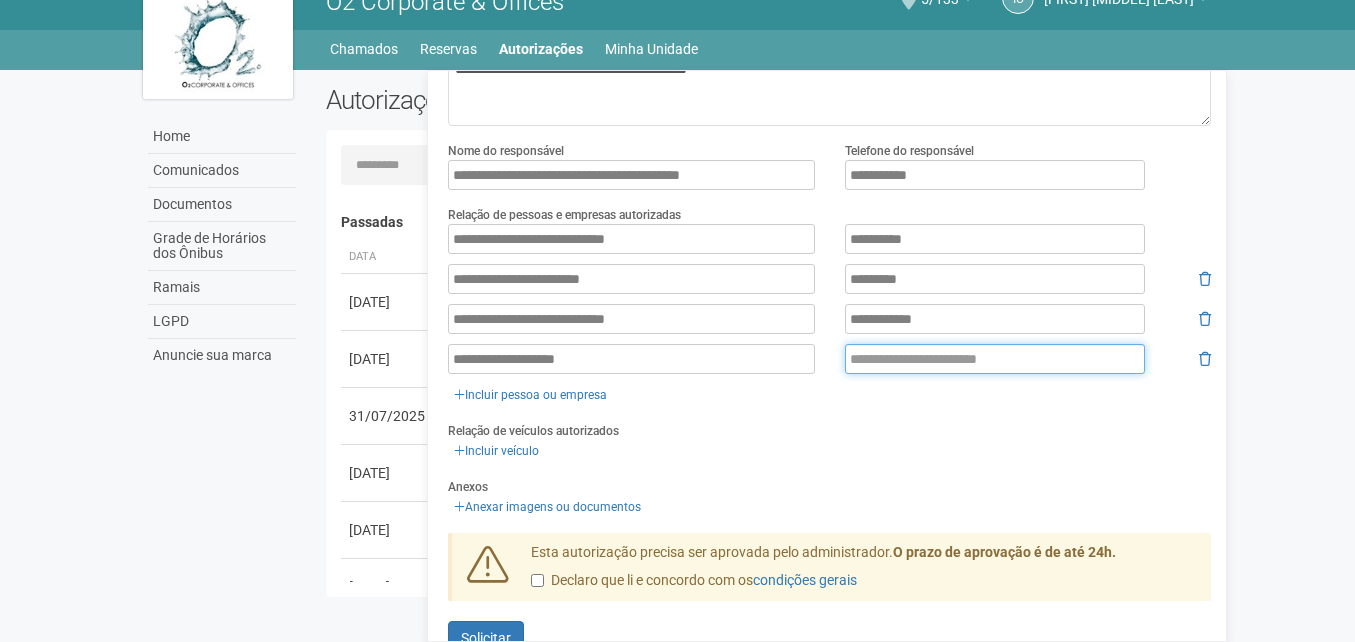 click at bounding box center (995, 359) 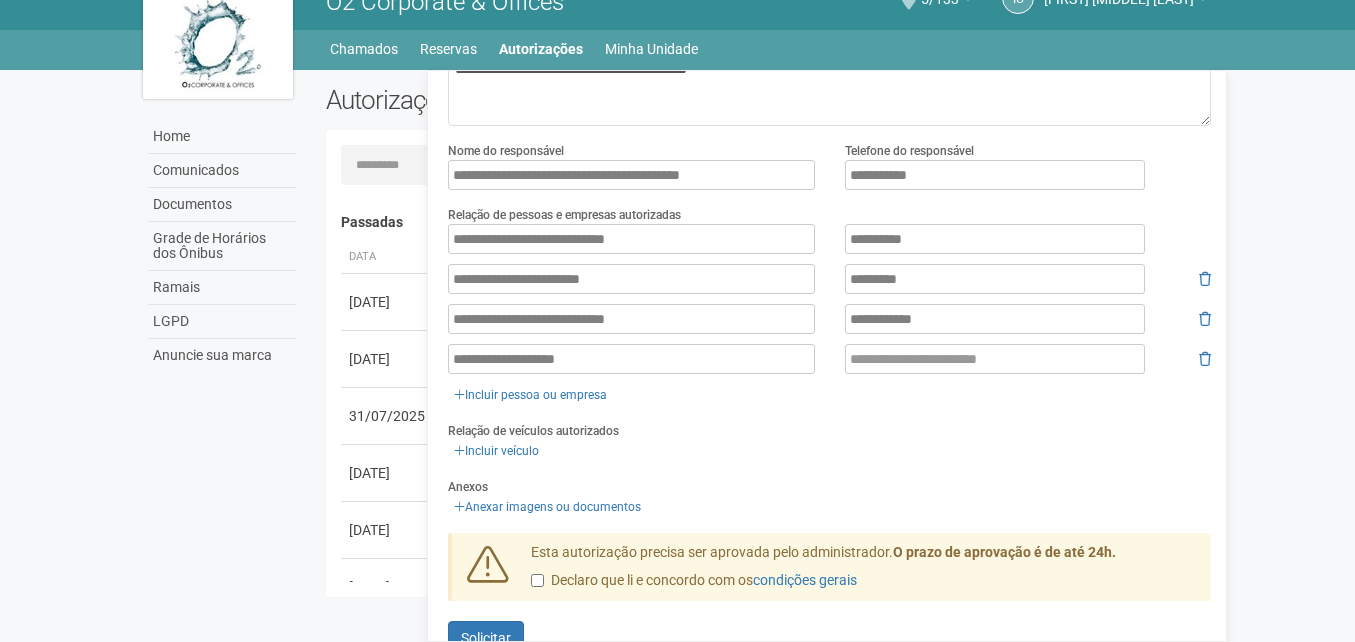 click on "Home
Comunicados
Documentos
Grade de Horários dos Ônibus
Ramais
LGPD
Anuncie sua marca
Autorizações
Nova autorização
Carregando...
Nenhuma autorização foi solicitada
Passadas" at bounding box center (678, 338) 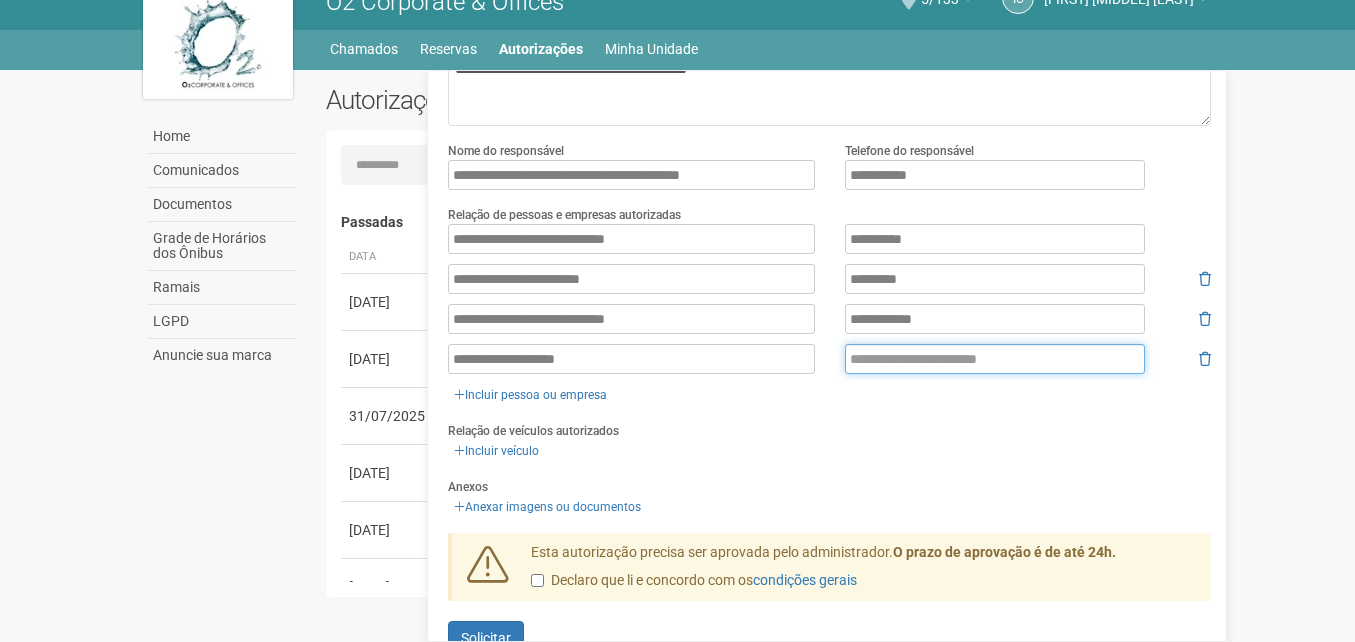 click at bounding box center (995, 359) 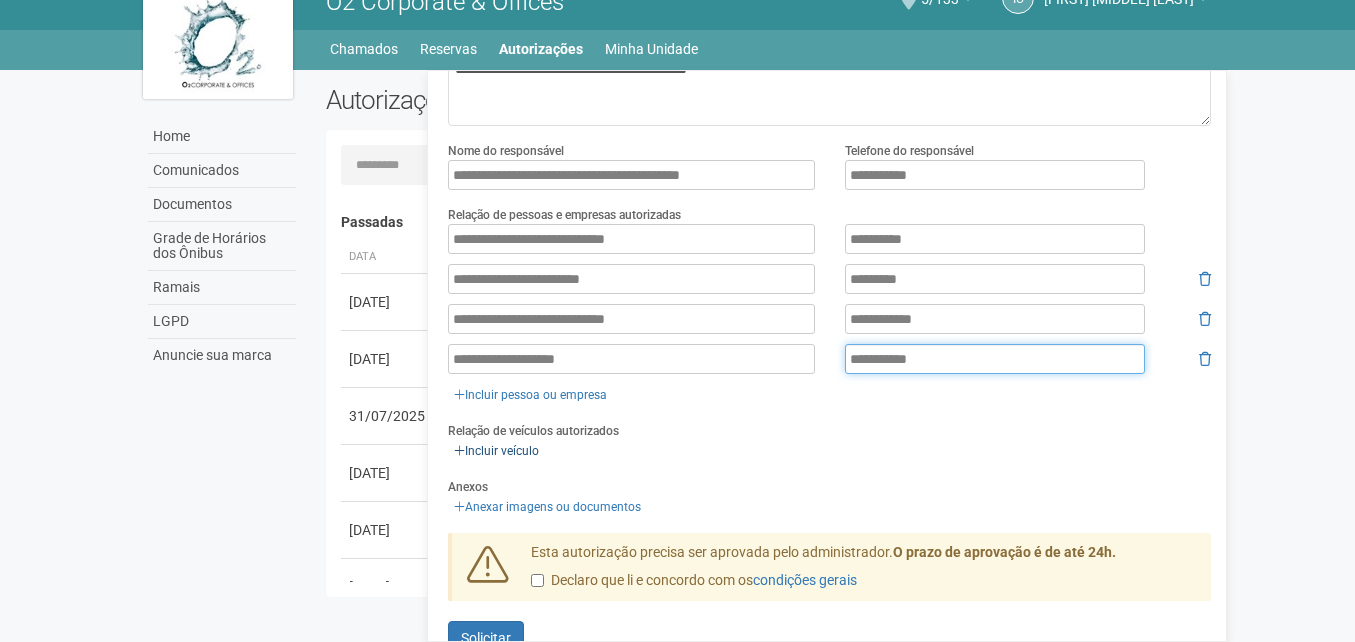 type on "**********" 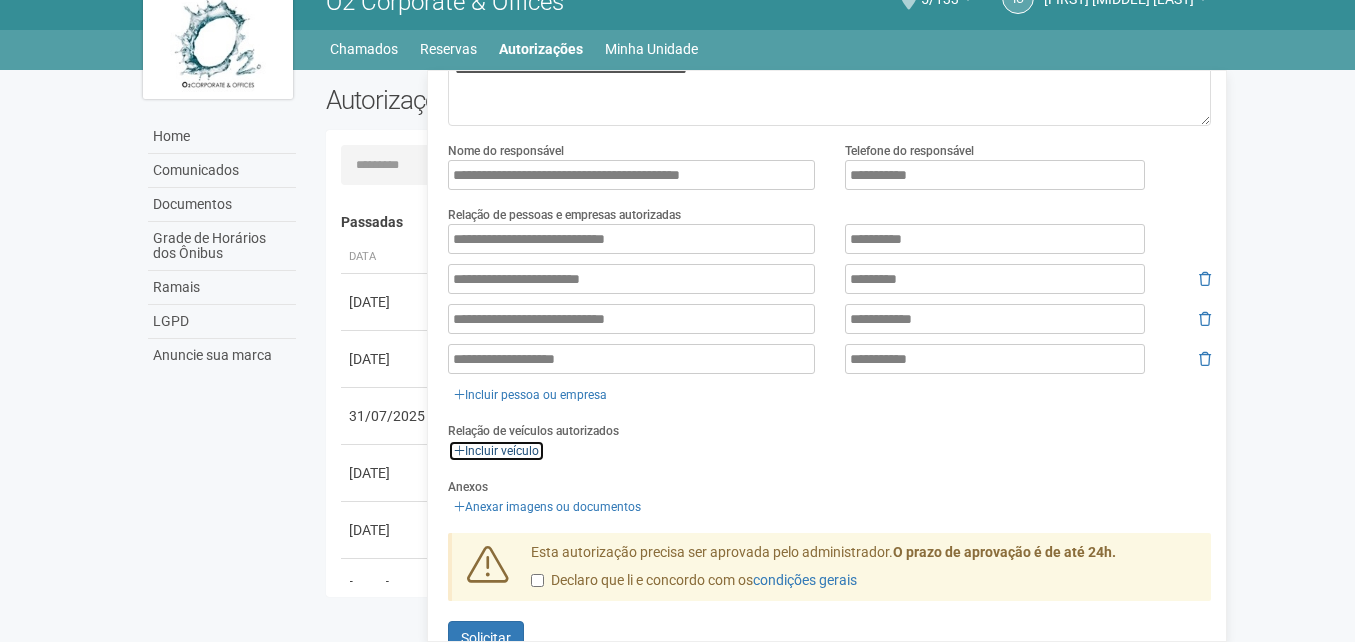 click on "Incluir veículo" at bounding box center (496, 451) 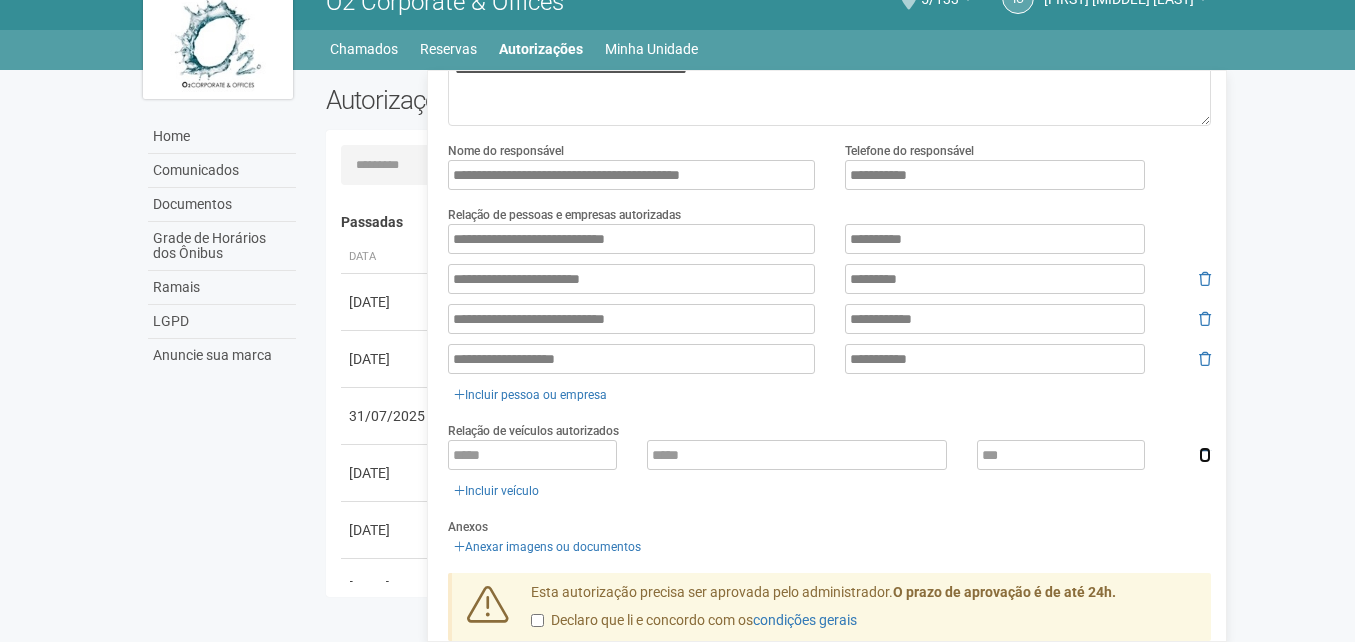 click at bounding box center (1205, 455) 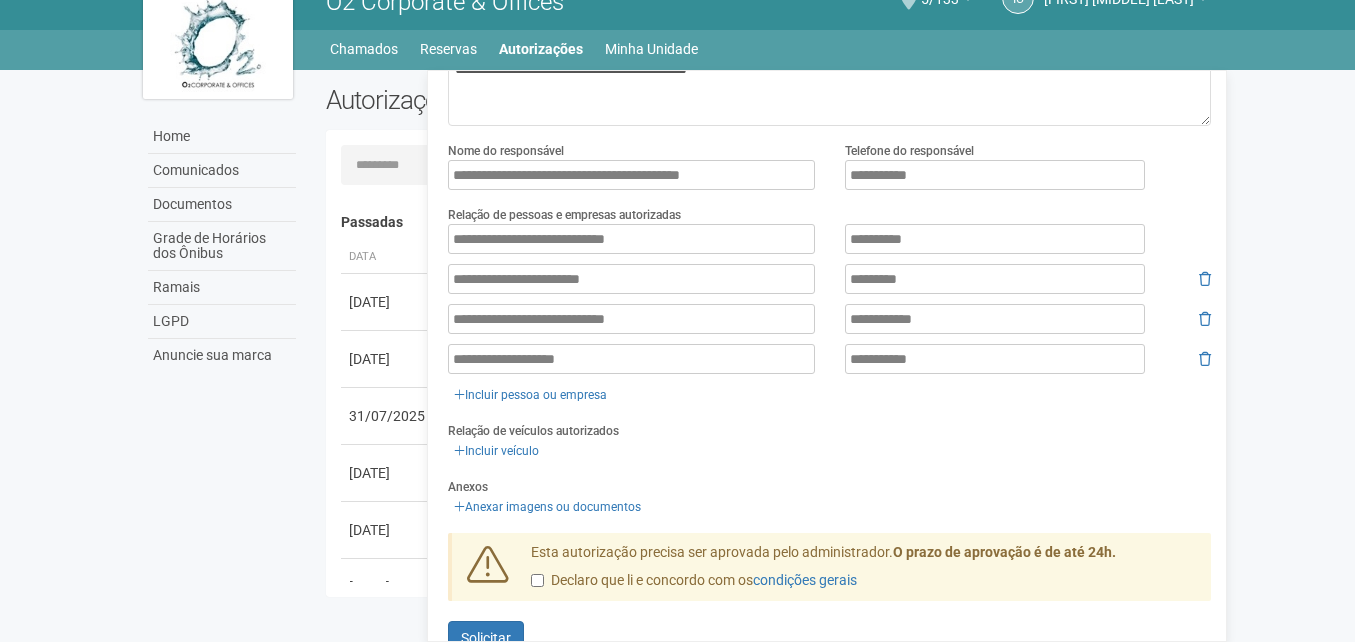 drag, startPoint x: 1352, startPoint y: 452, endPoint x: 1361, endPoint y: 584, distance: 132.30646 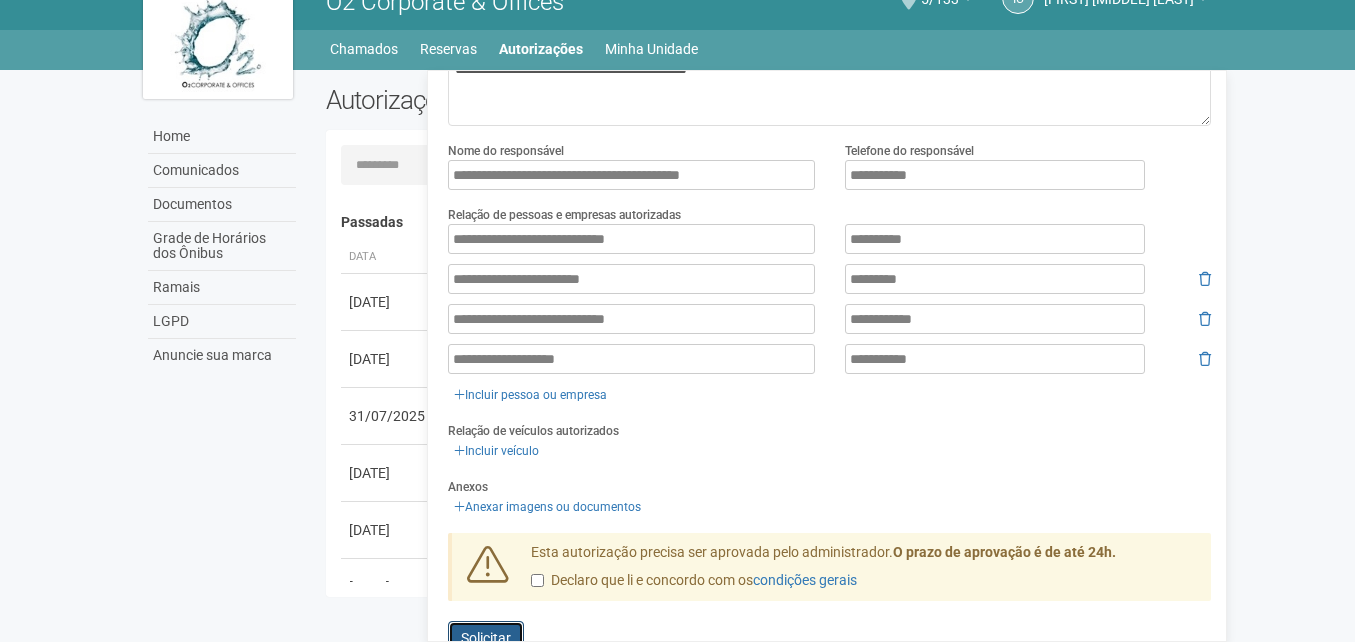 click on "Solicitar" at bounding box center (486, 638) 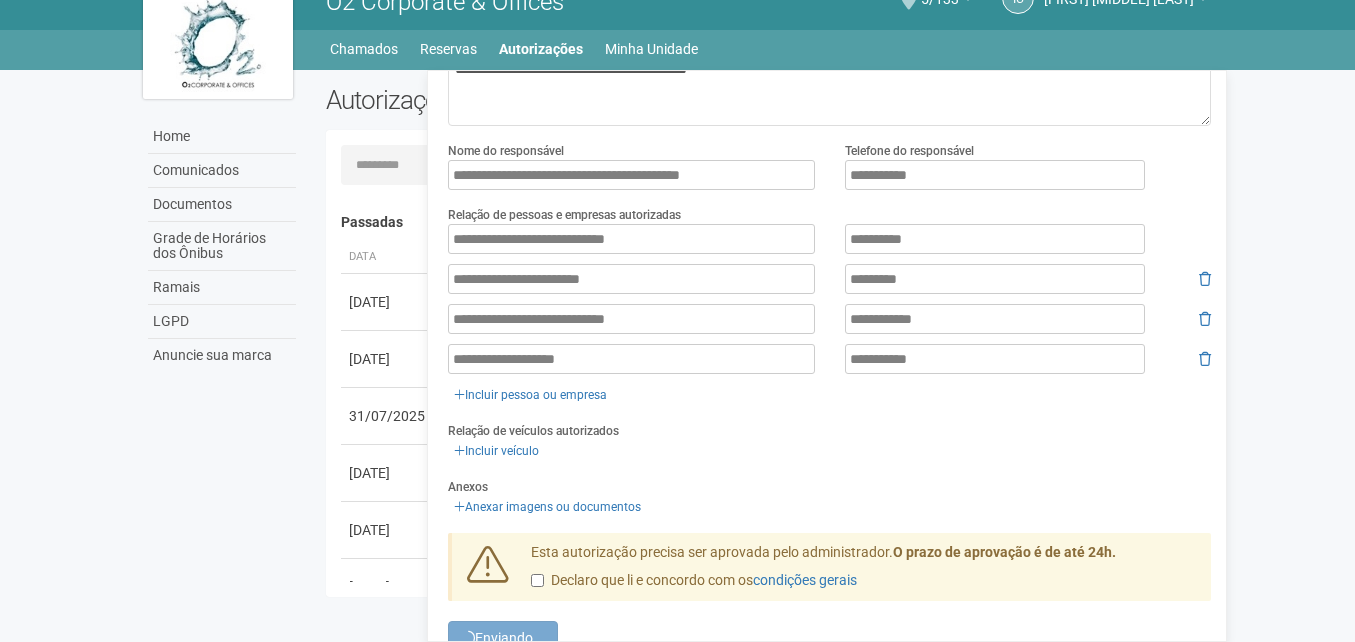 scroll, scrollTop: 0, scrollLeft: 0, axis: both 